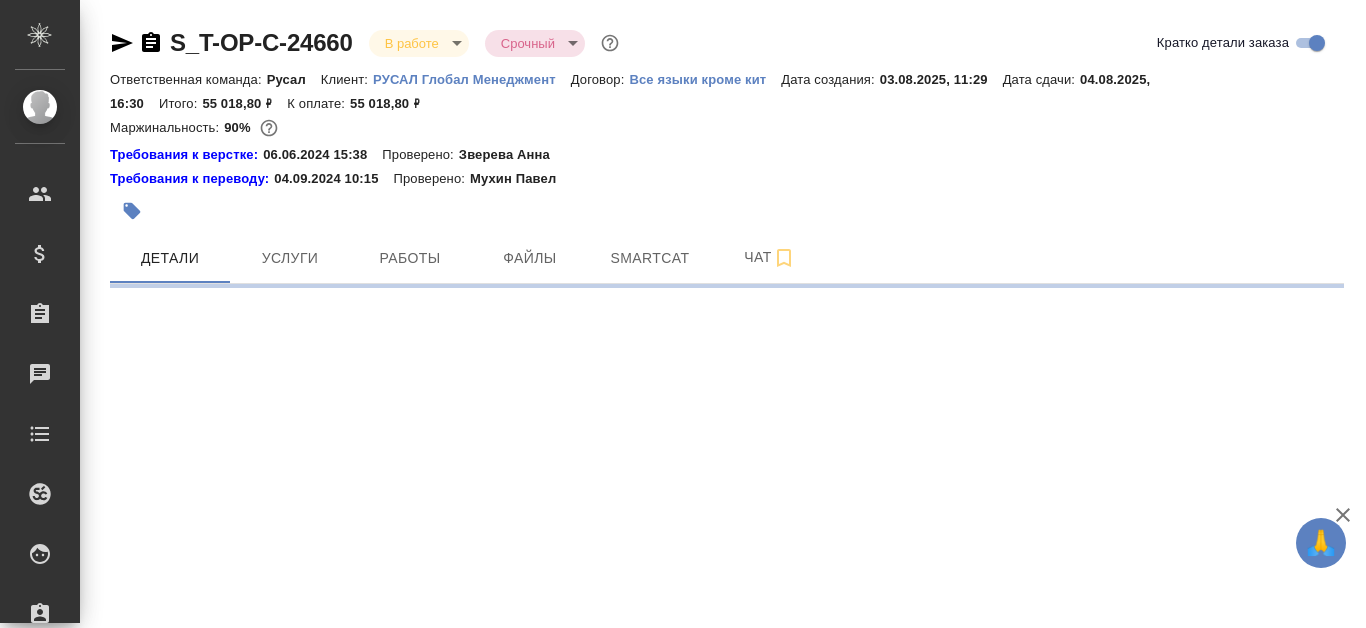 scroll, scrollTop: 0, scrollLeft: 0, axis: both 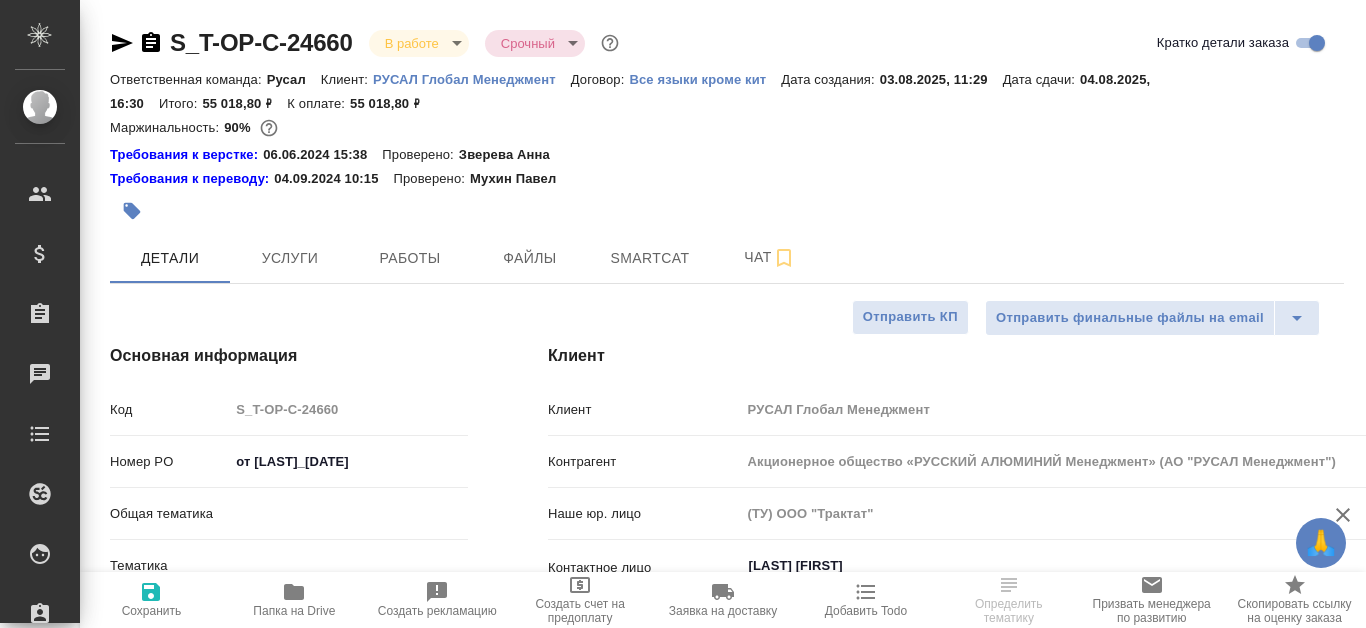 type on "x" 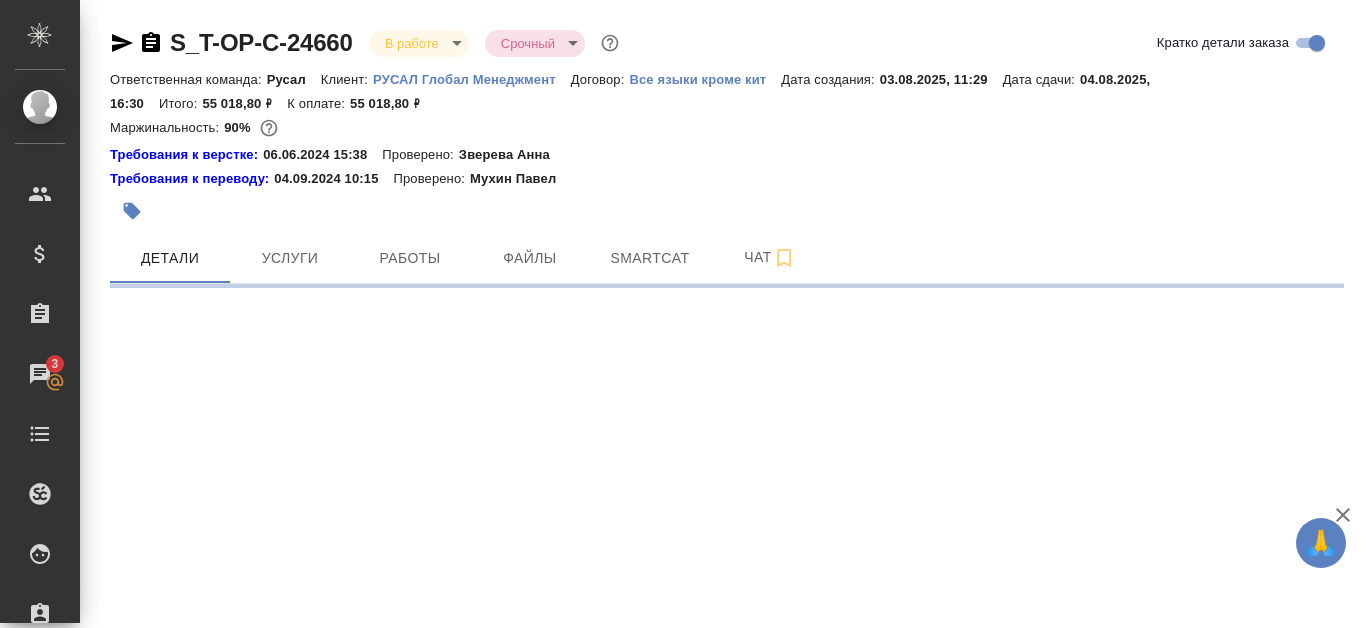 select on "RU" 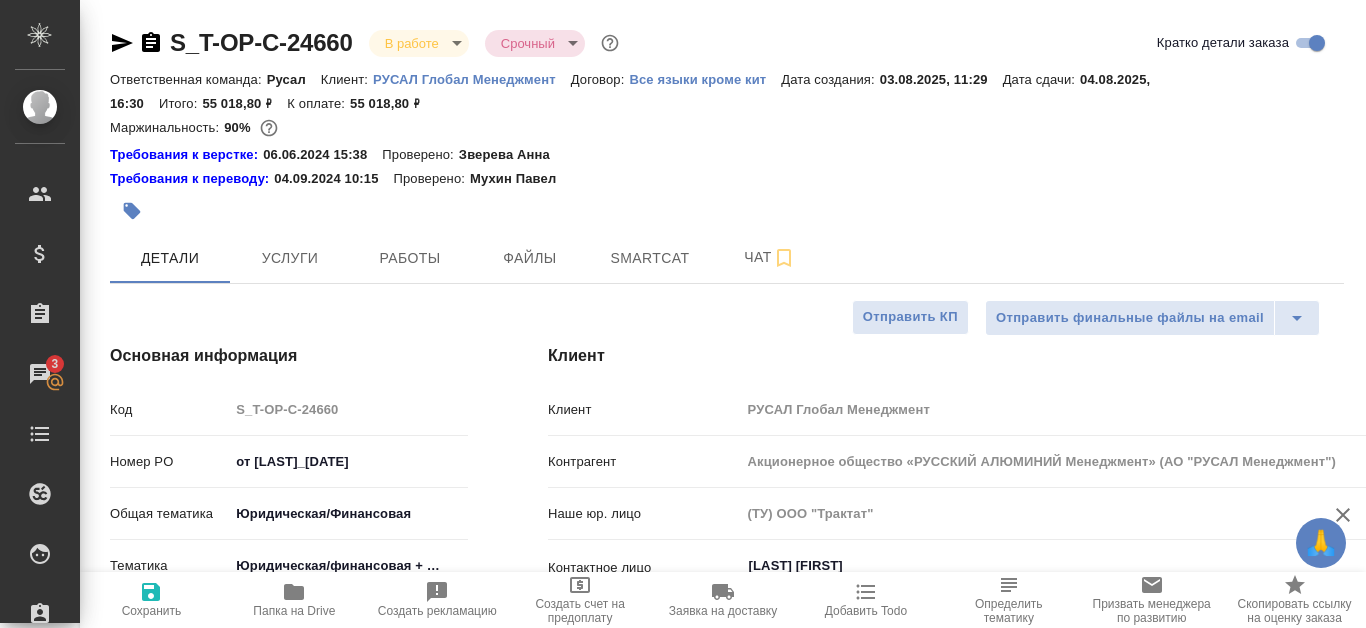 type on "x" 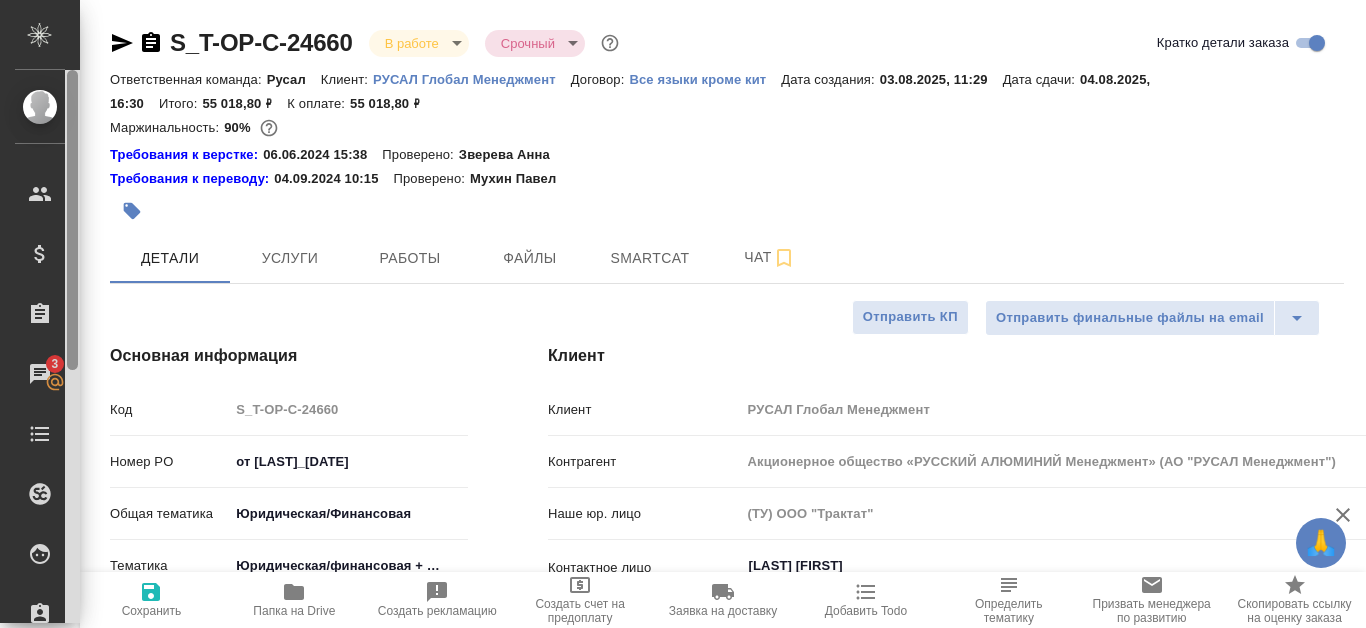 type on "x" 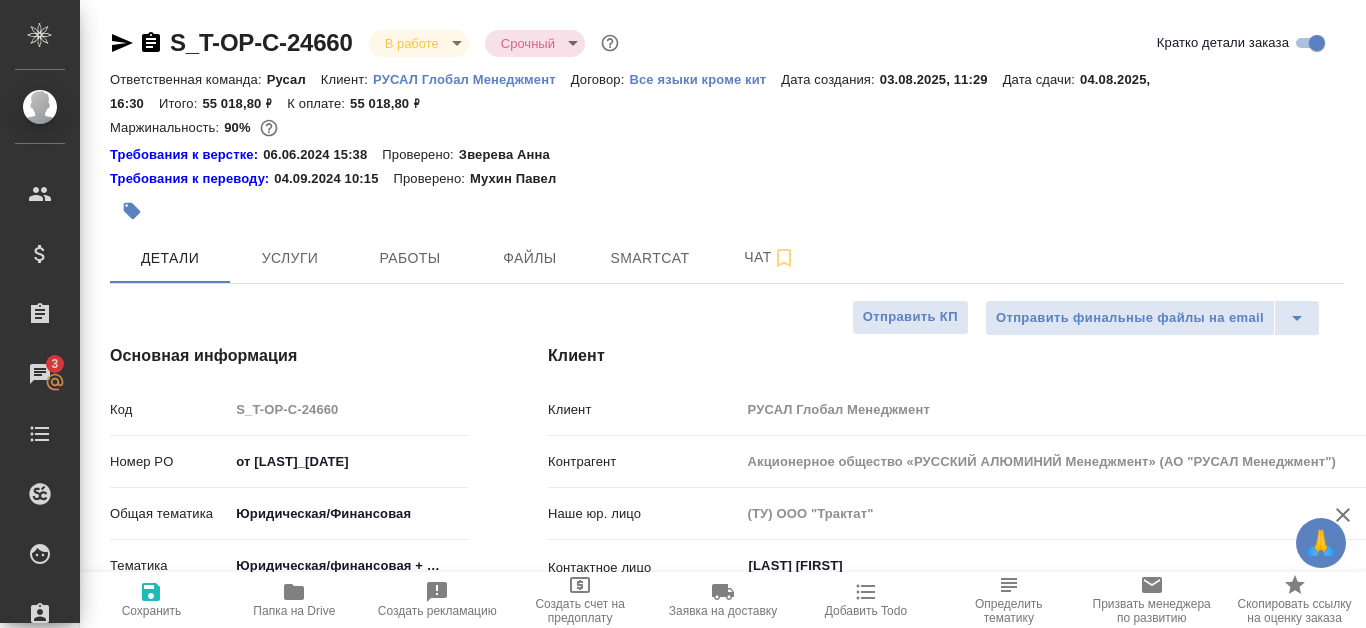 type on "x" 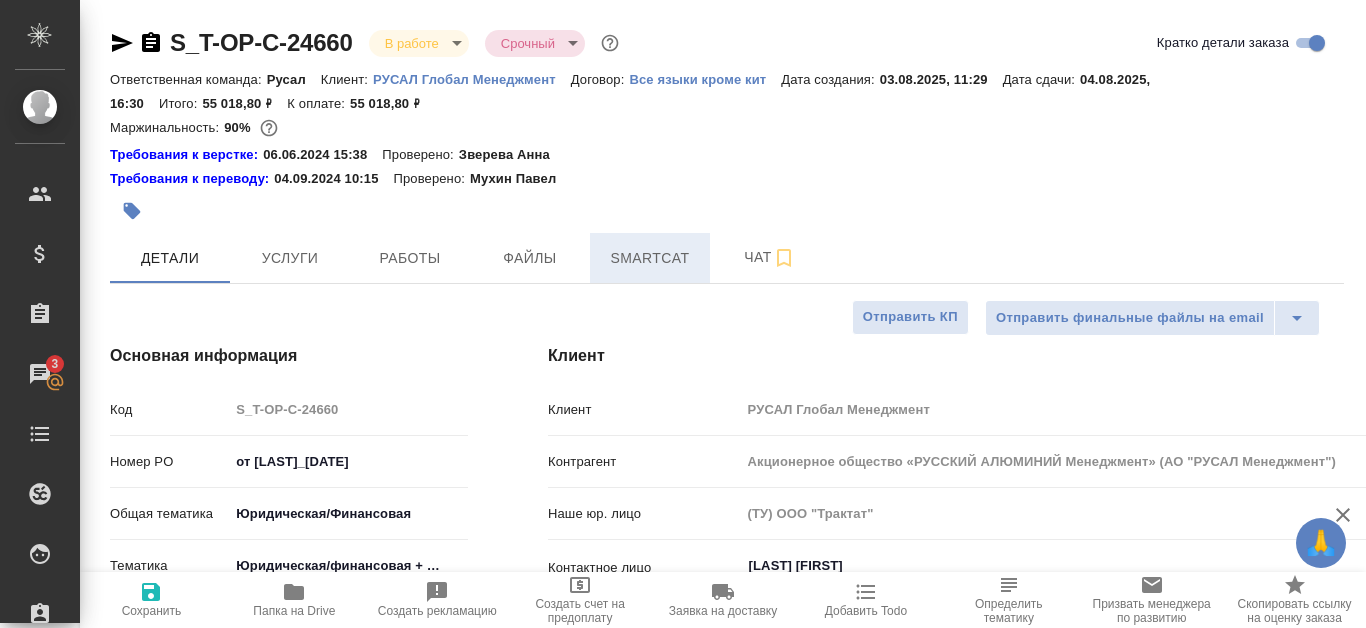 click on "Smartcat" at bounding box center [650, 258] 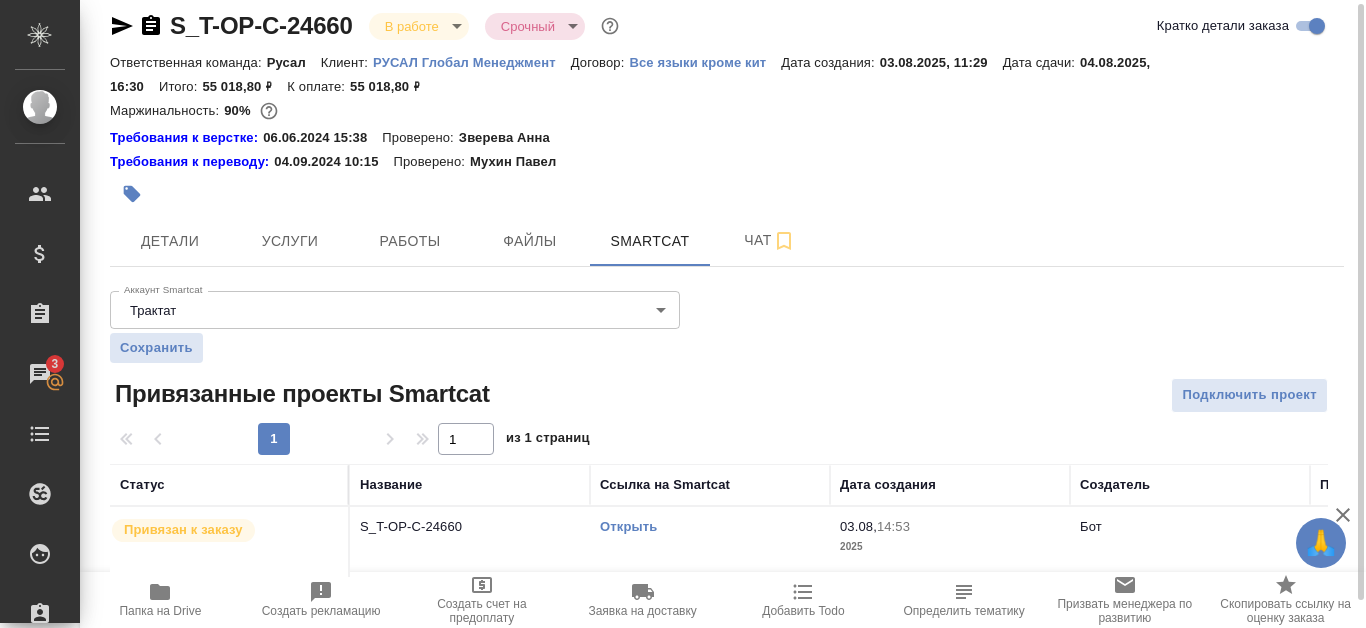 scroll, scrollTop: 33, scrollLeft: 0, axis: vertical 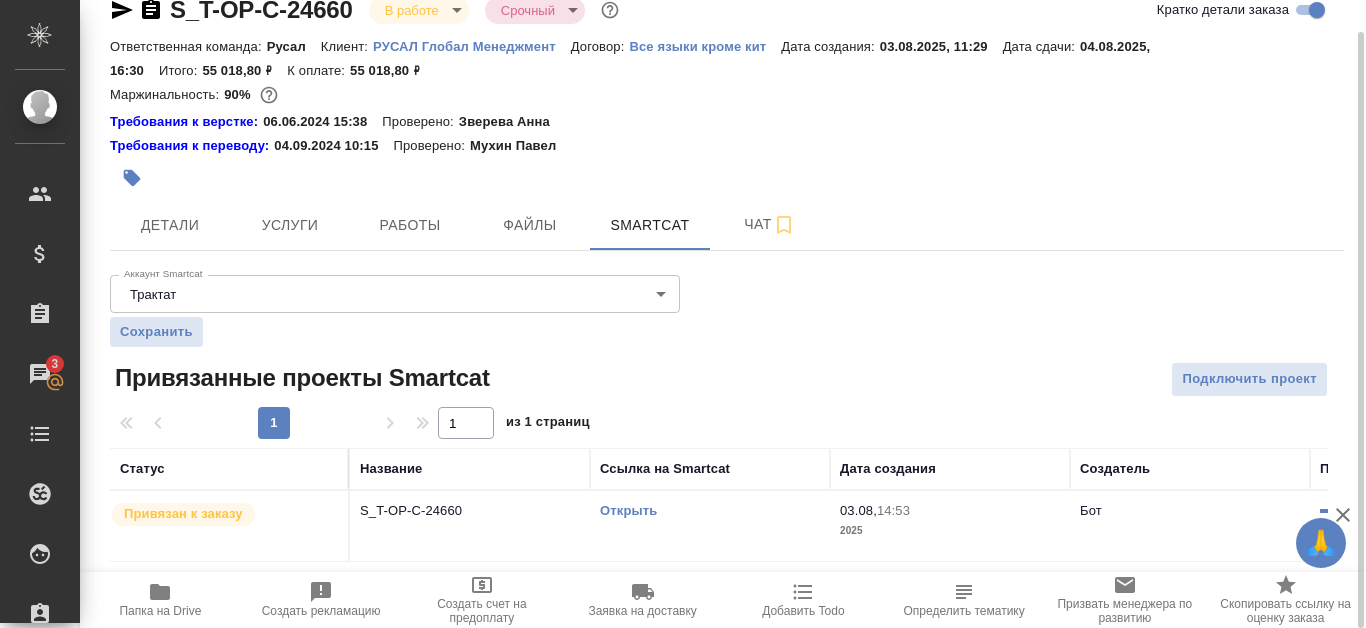 click on "Открыть" at bounding box center [628, 510] 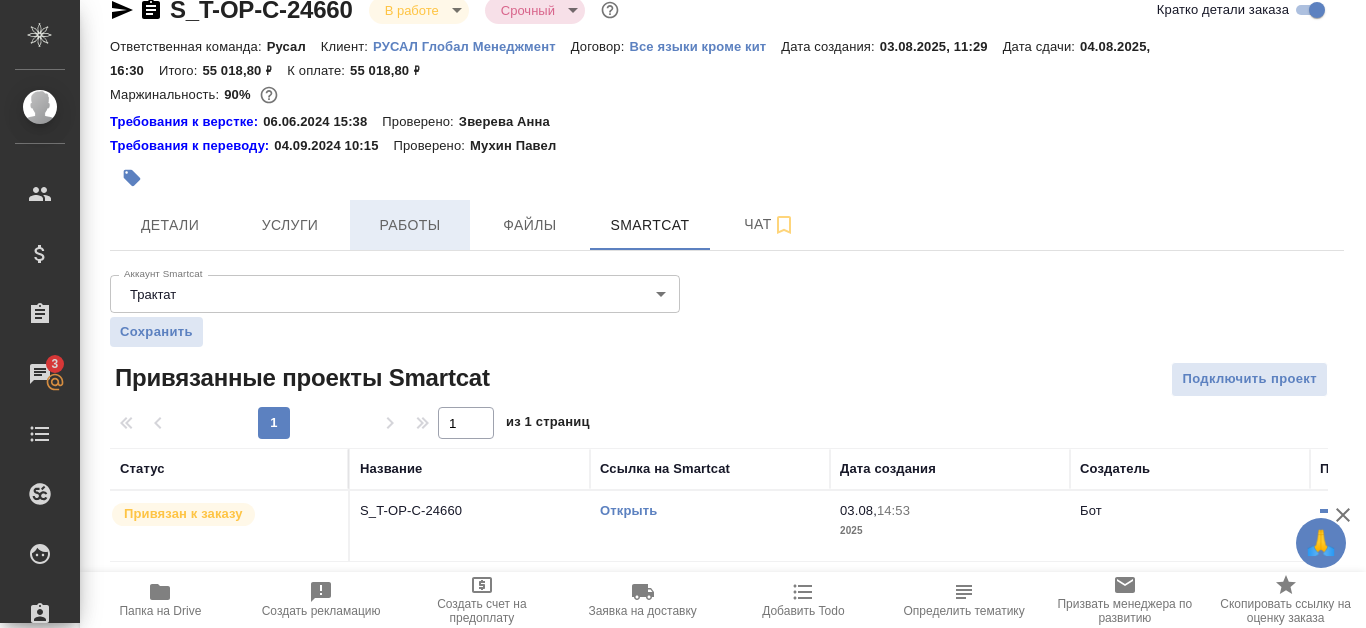 click on "Работы" at bounding box center (410, 225) 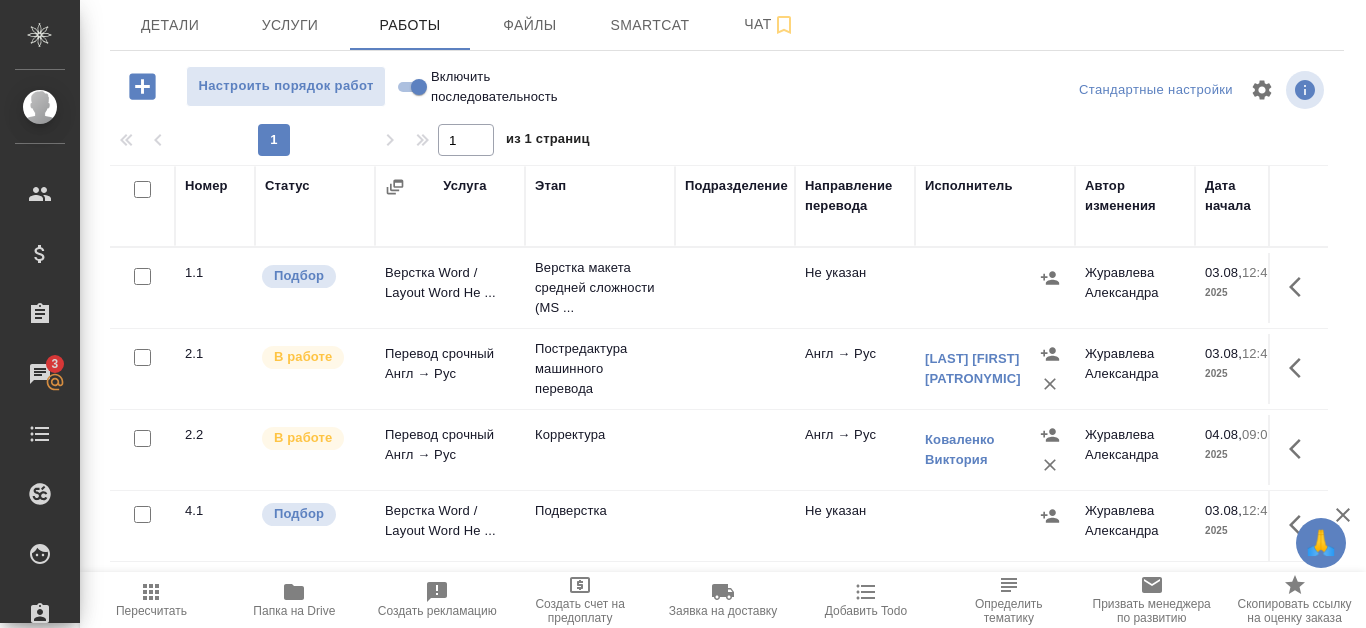 scroll, scrollTop: 271, scrollLeft: 0, axis: vertical 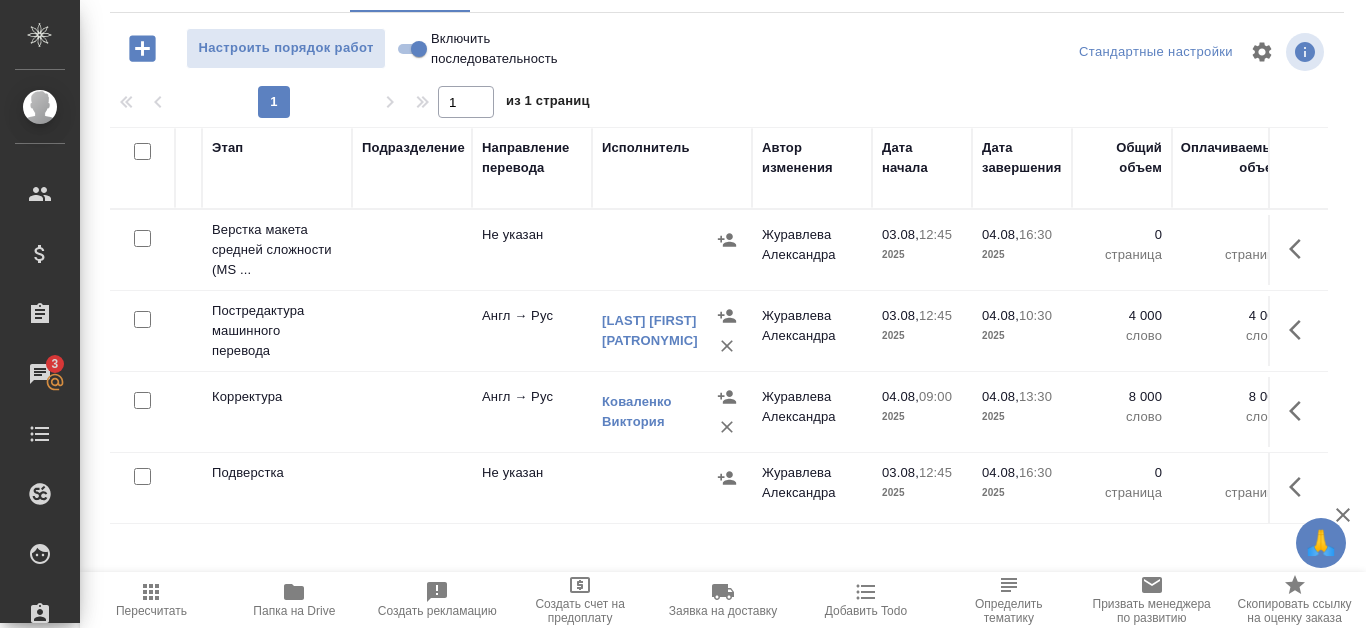 drag, startPoint x: 533, startPoint y: 572, endPoint x: 739, endPoint y: 564, distance: 206.15529 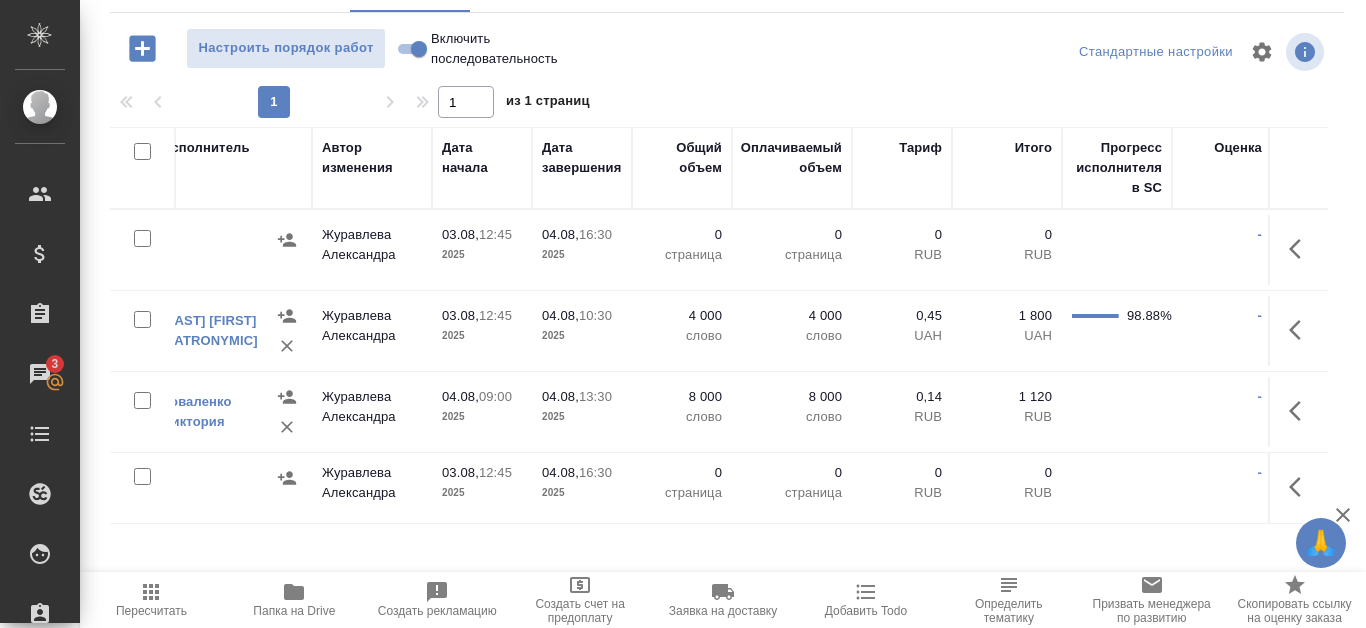 scroll, scrollTop: 0, scrollLeft: 773, axis: horizontal 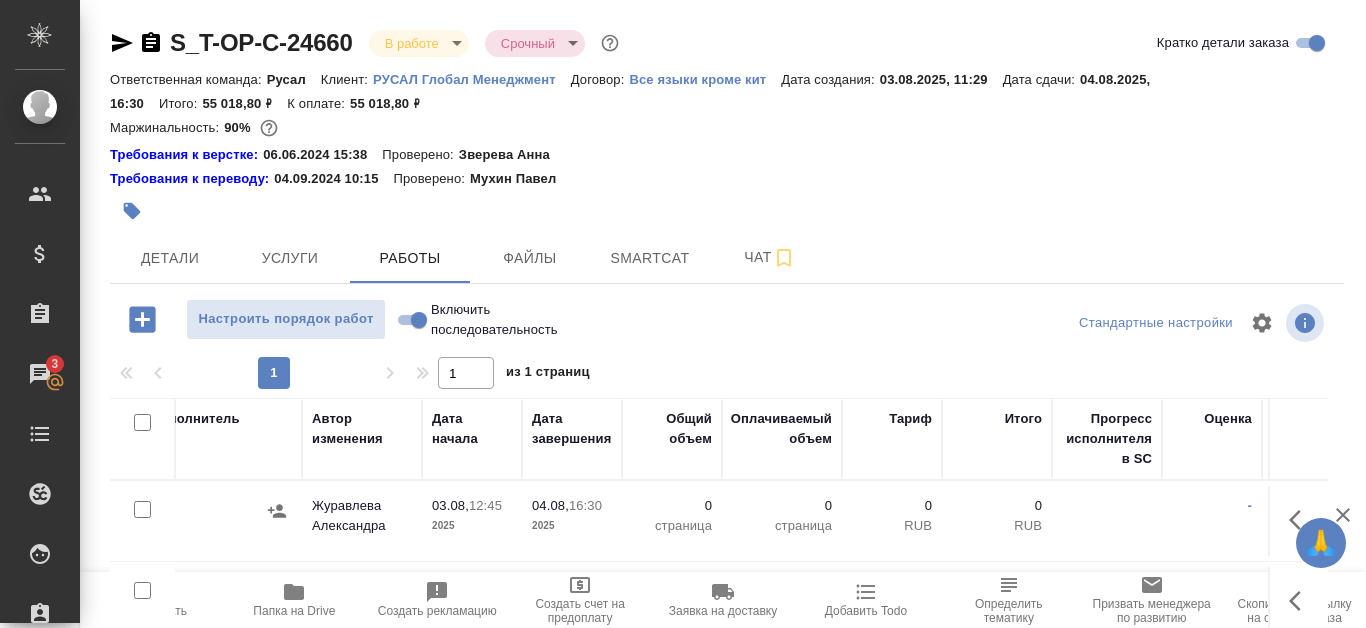 click 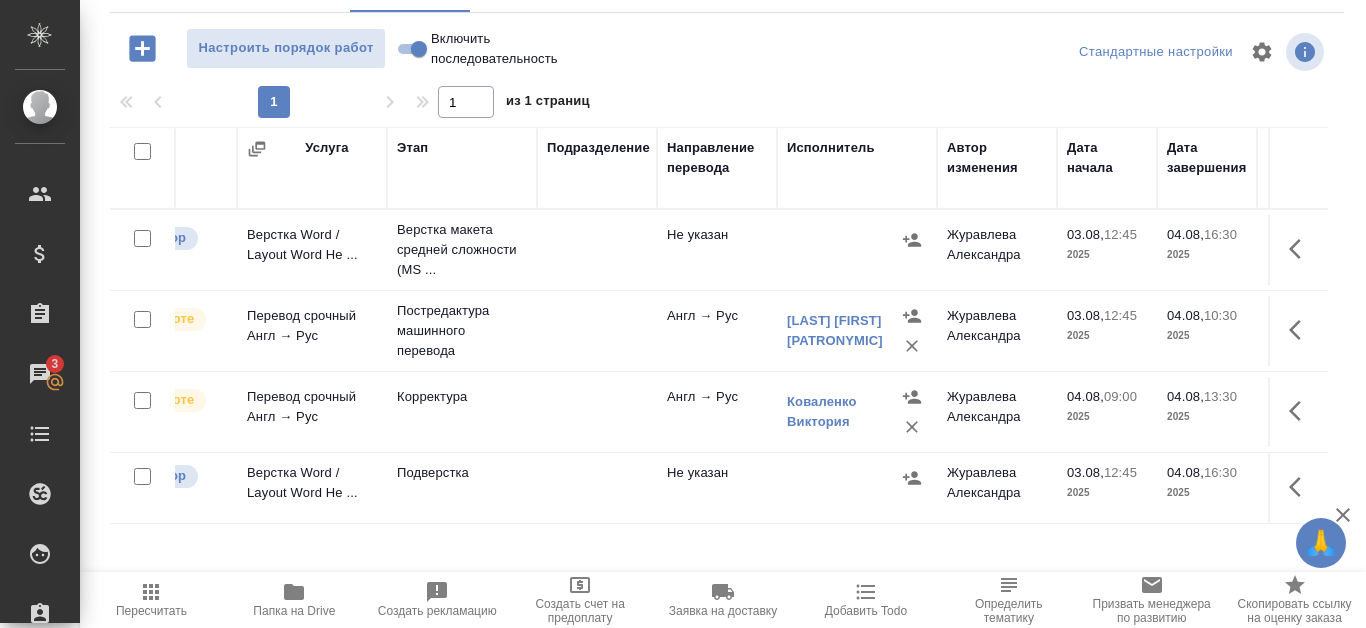 scroll, scrollTop: 0, scrollLeft: 63, axis: horizontal 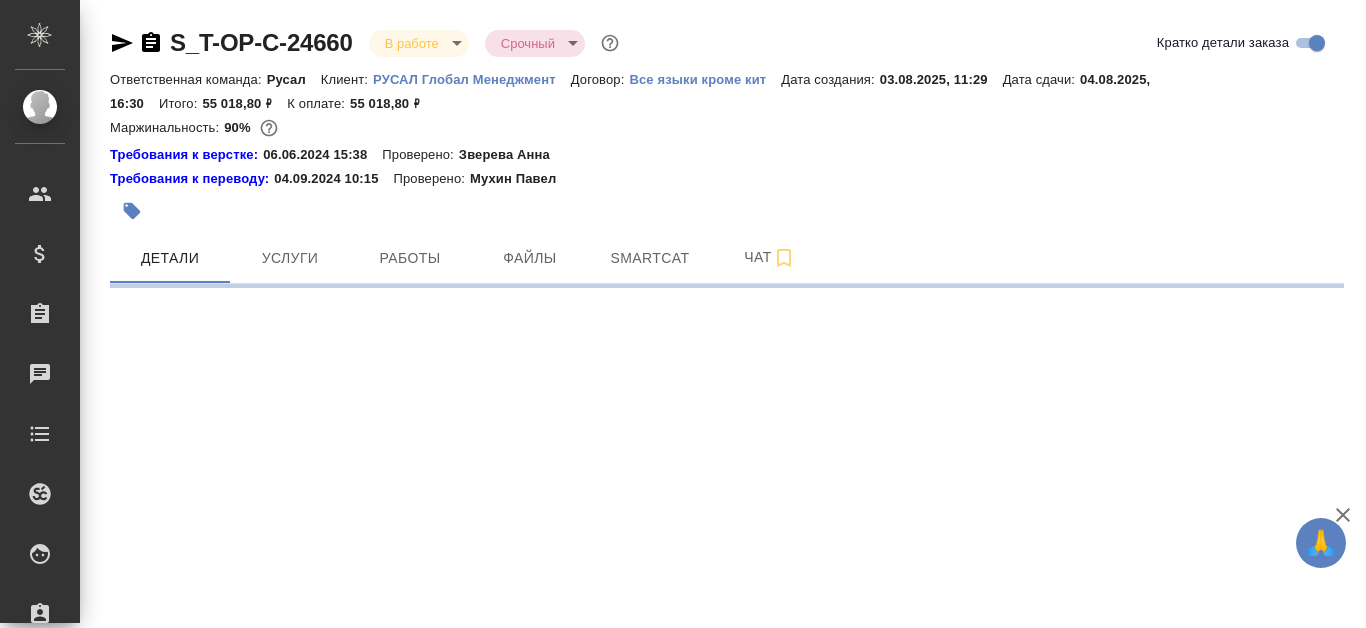 select on "RU" 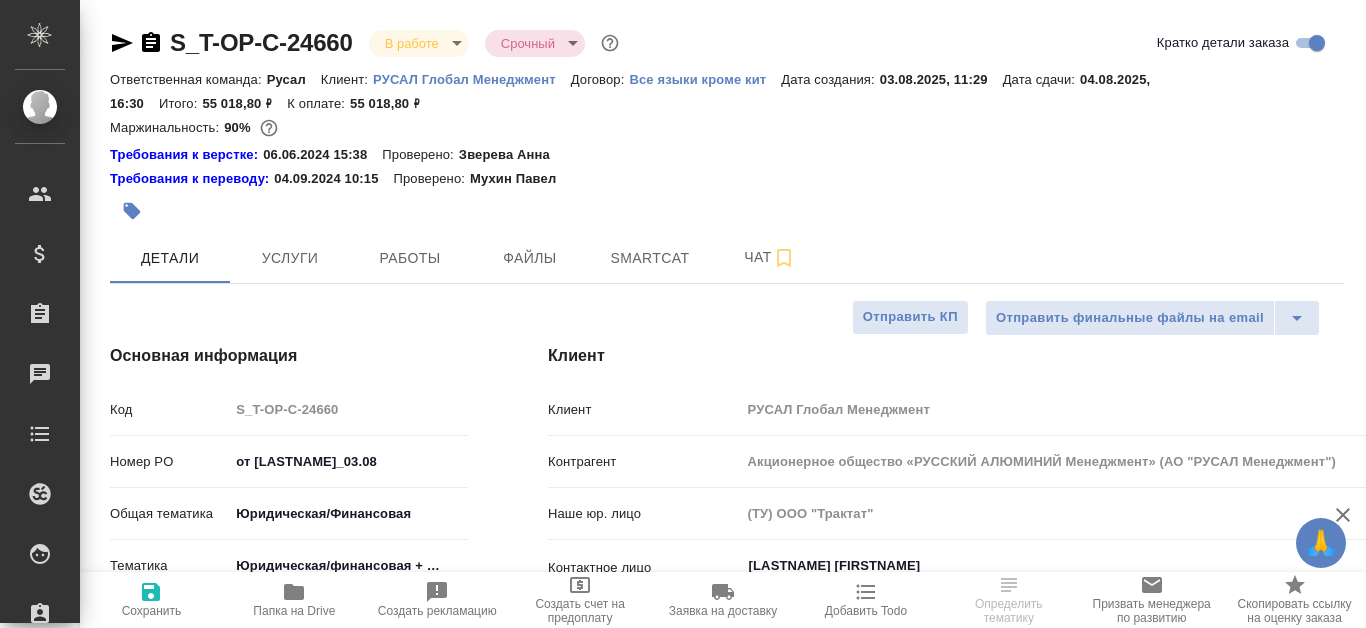 type on "x" 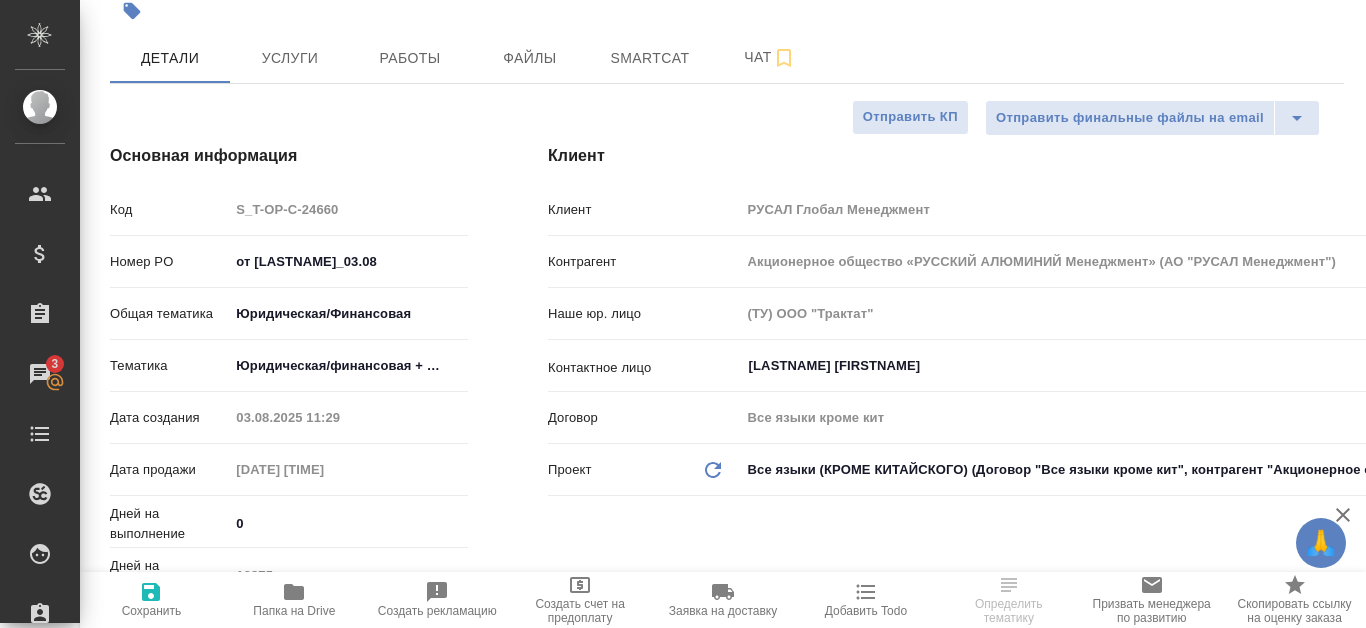 scroll, scrollTop: 300, scrollLeft: 0, axis: vertical 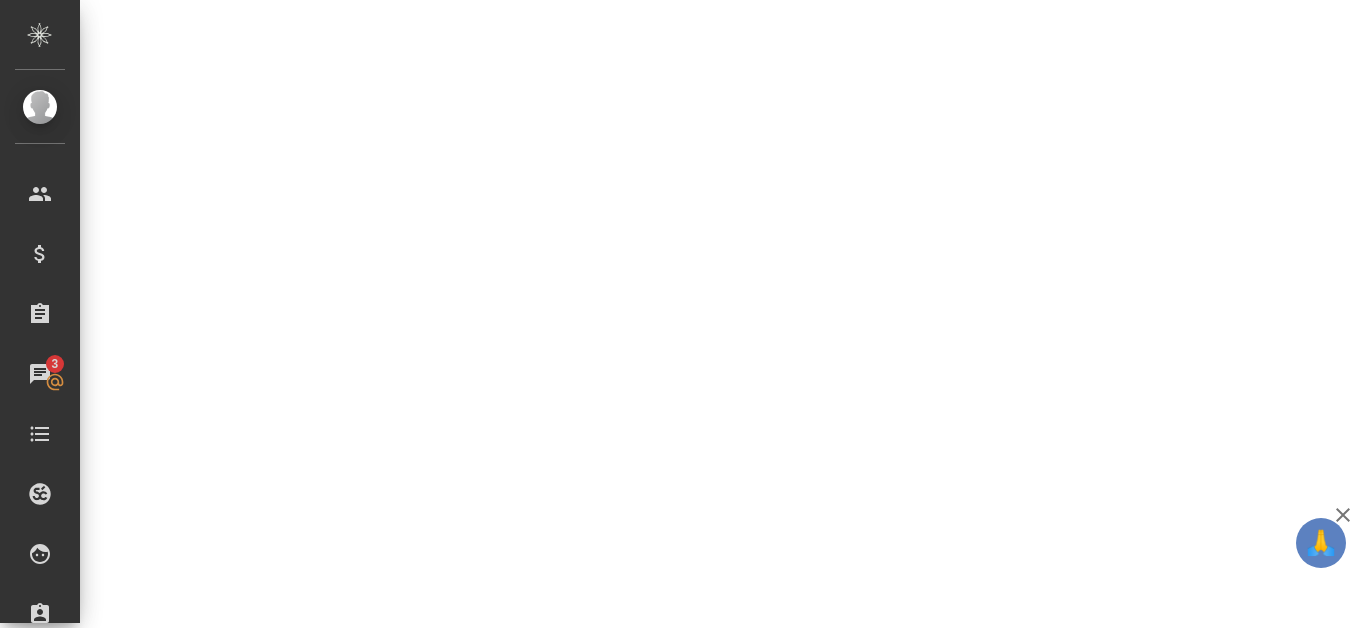 select on "RU" 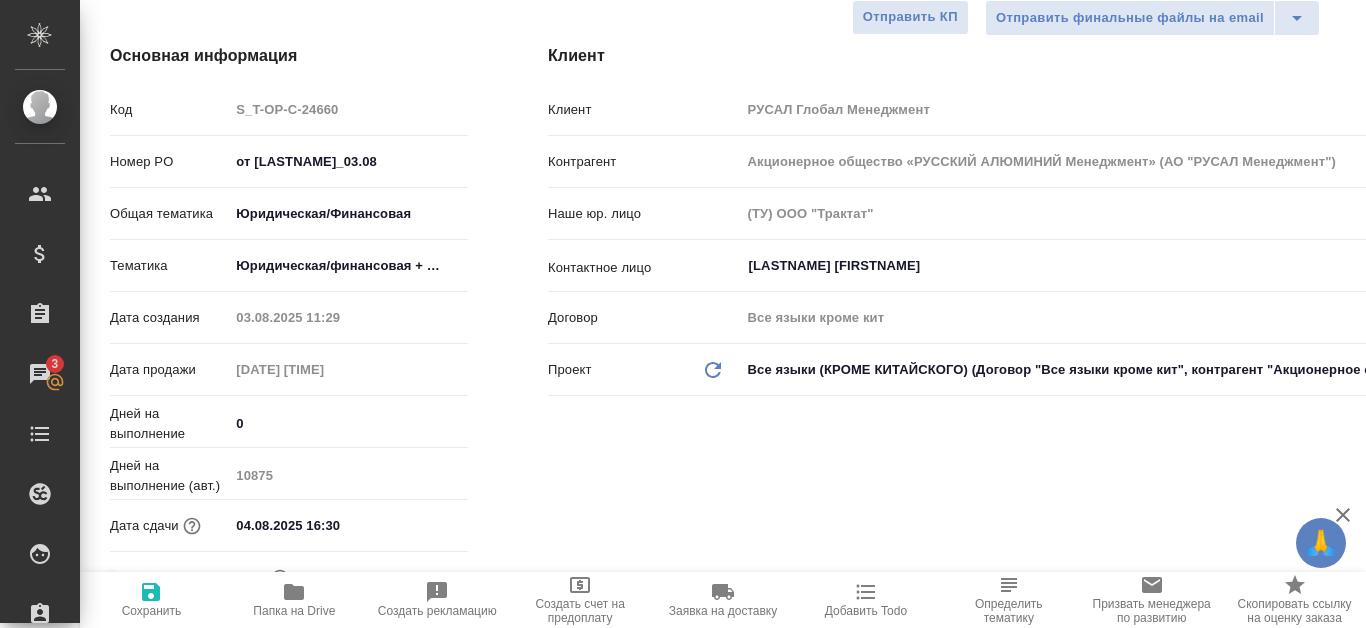 type on "x" 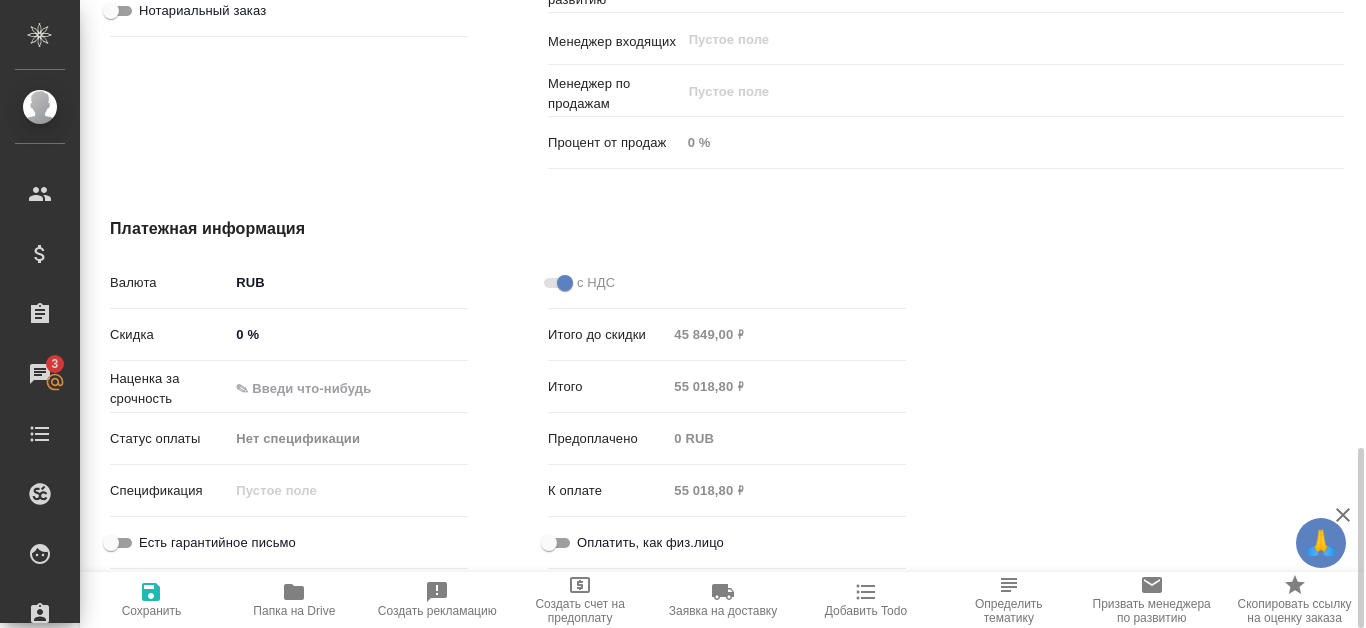 scroll, scrollTop: 0, scrollLeft: 0, axis: both 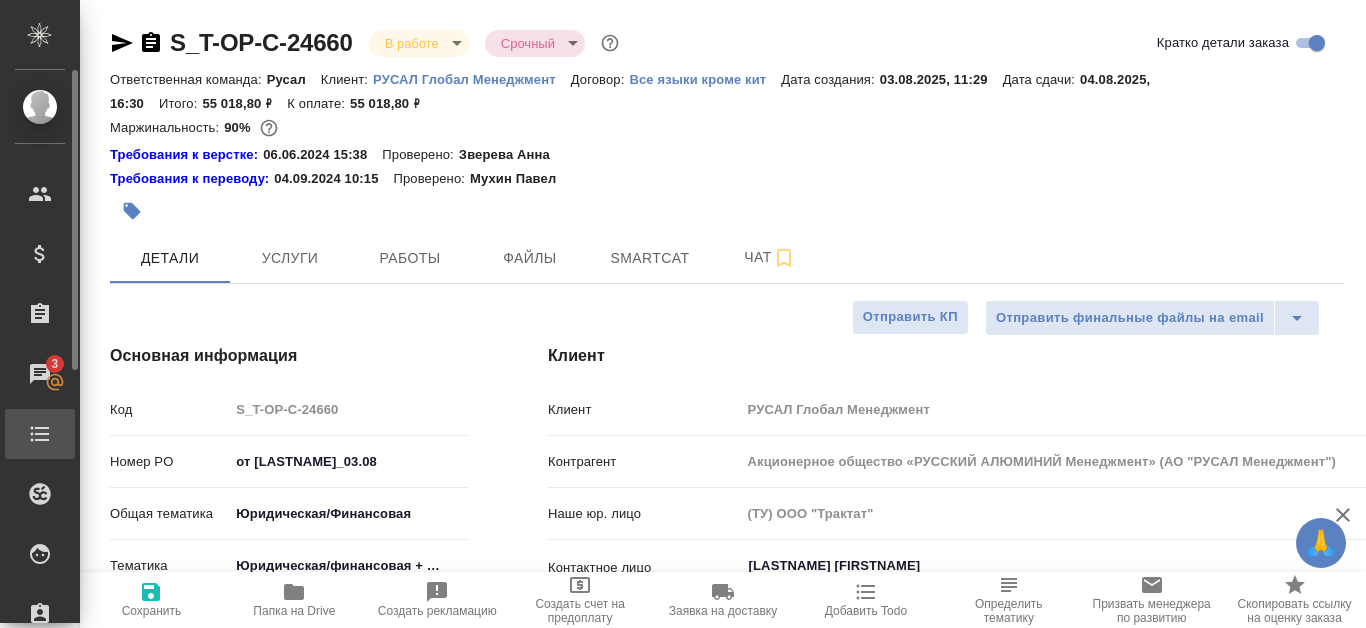 type on "x" 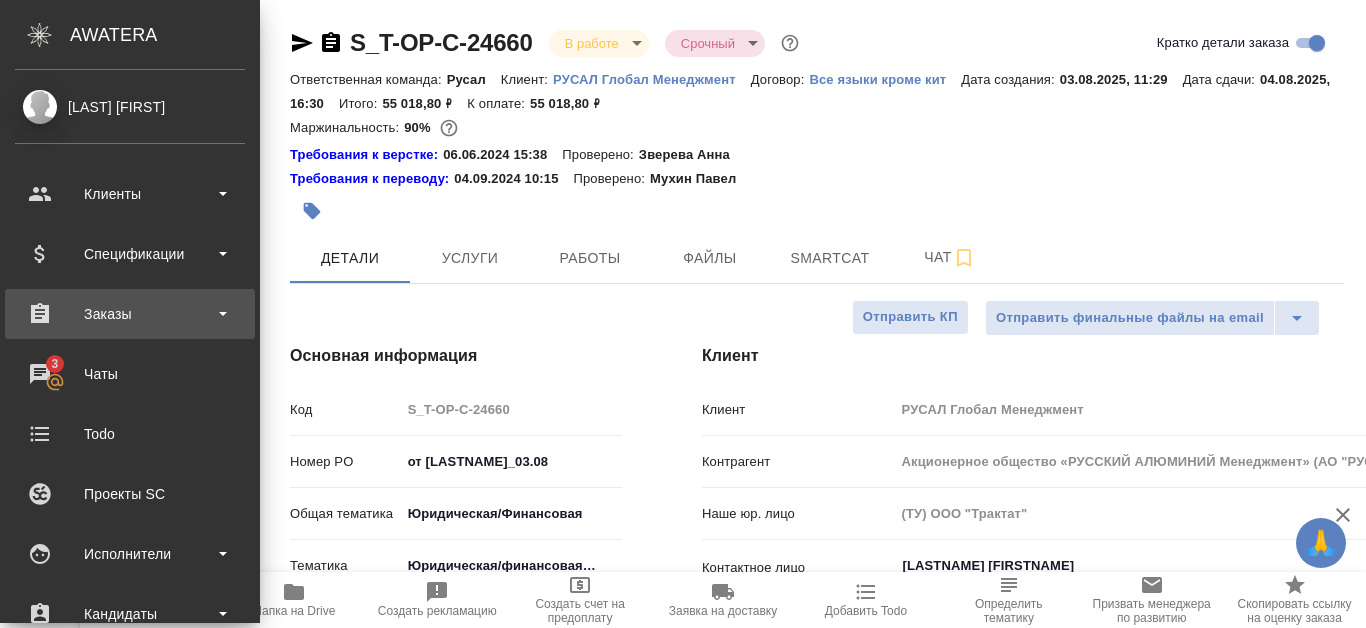click on "Заказы" at bounding box center [130, 314] 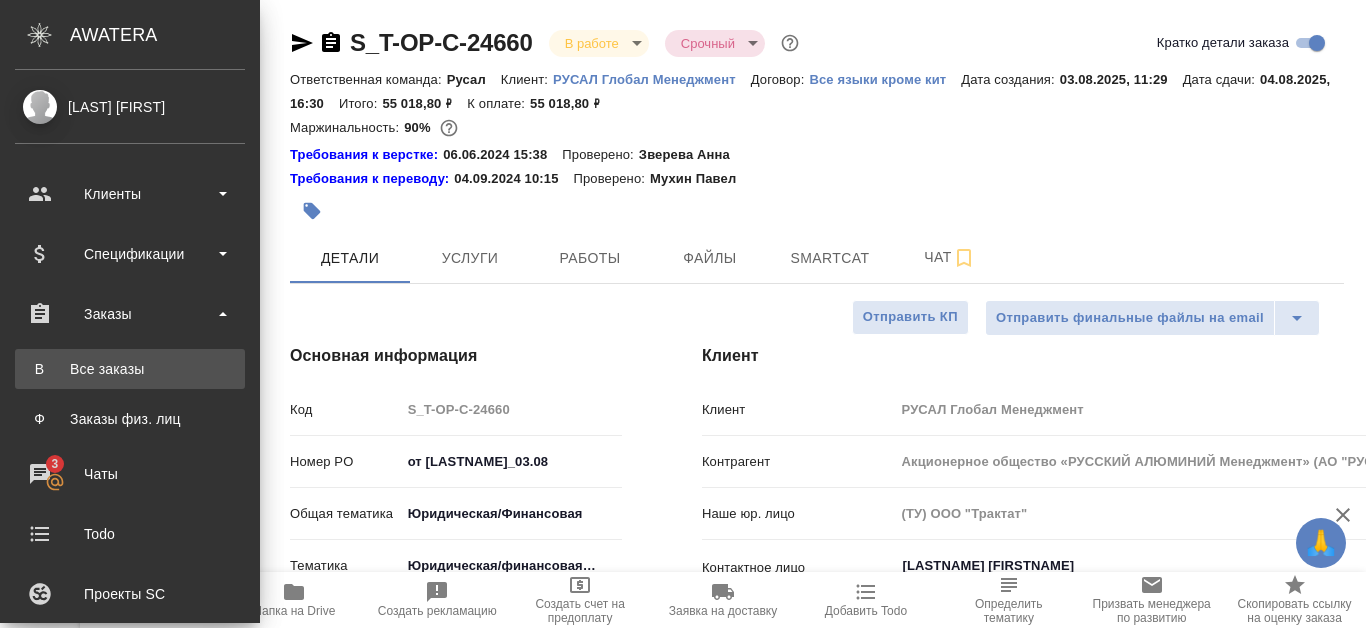 click on "В Все заказы" at bounding box center (130, 369) 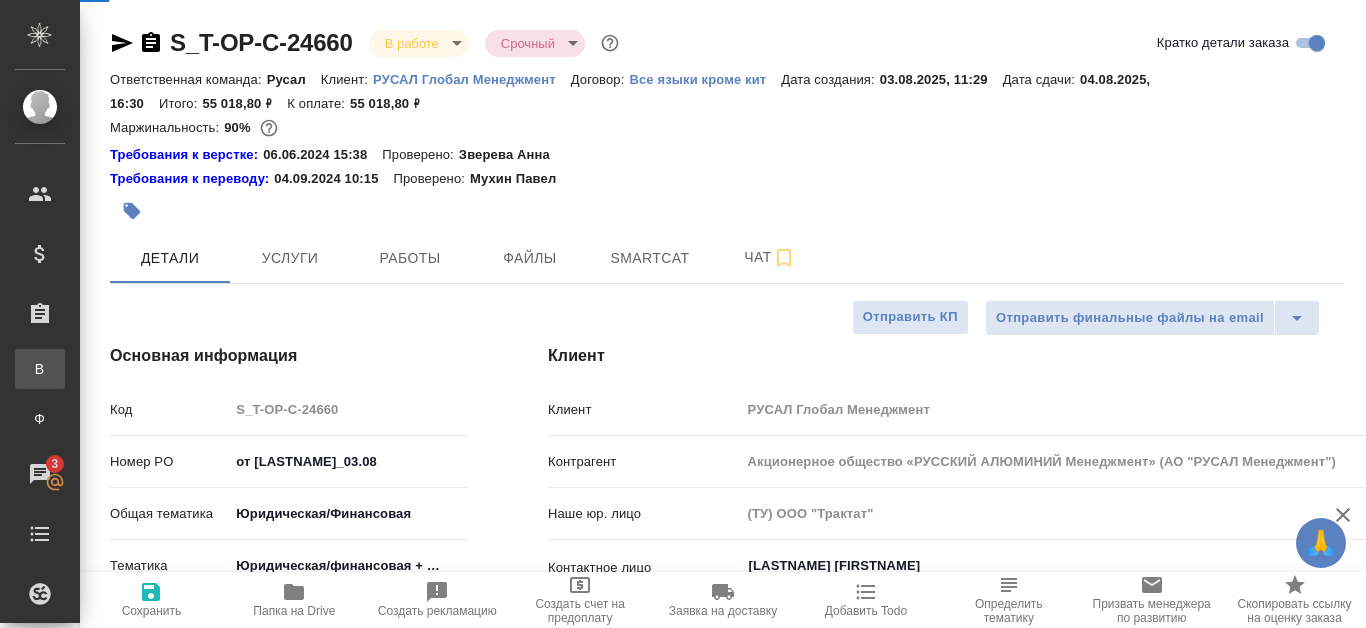 type on "x" 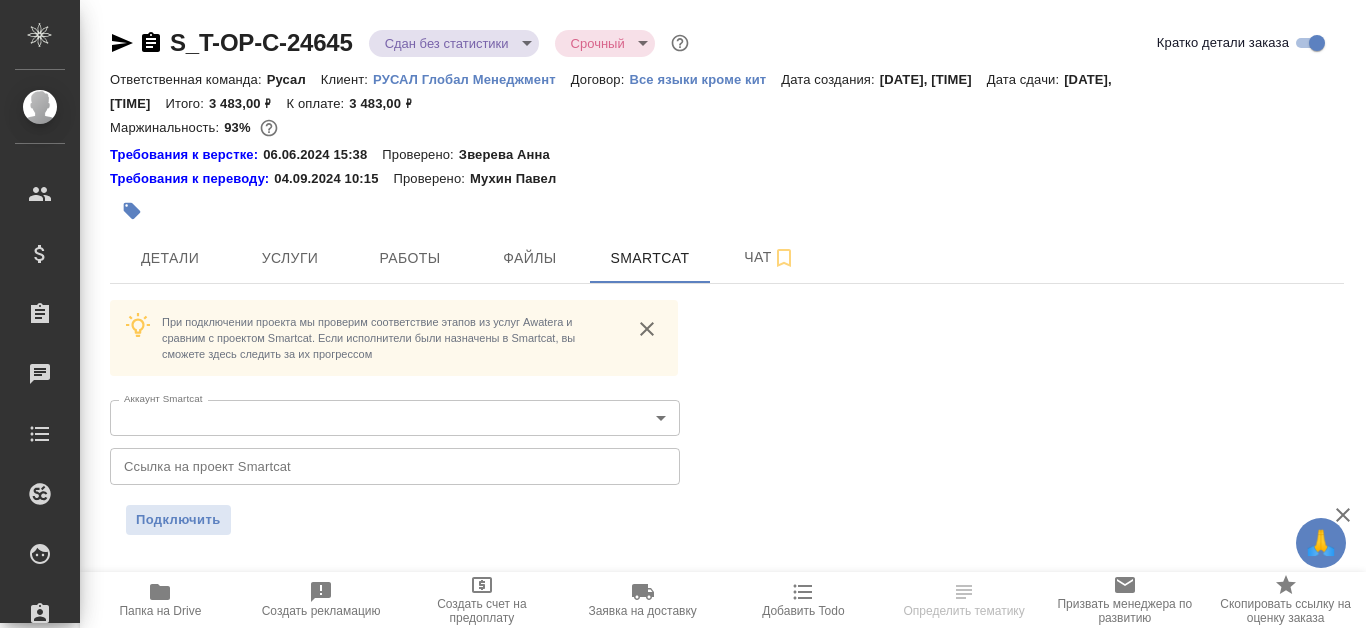 scroll, scrollTop: 0, scrollLeft: 0, axis: both 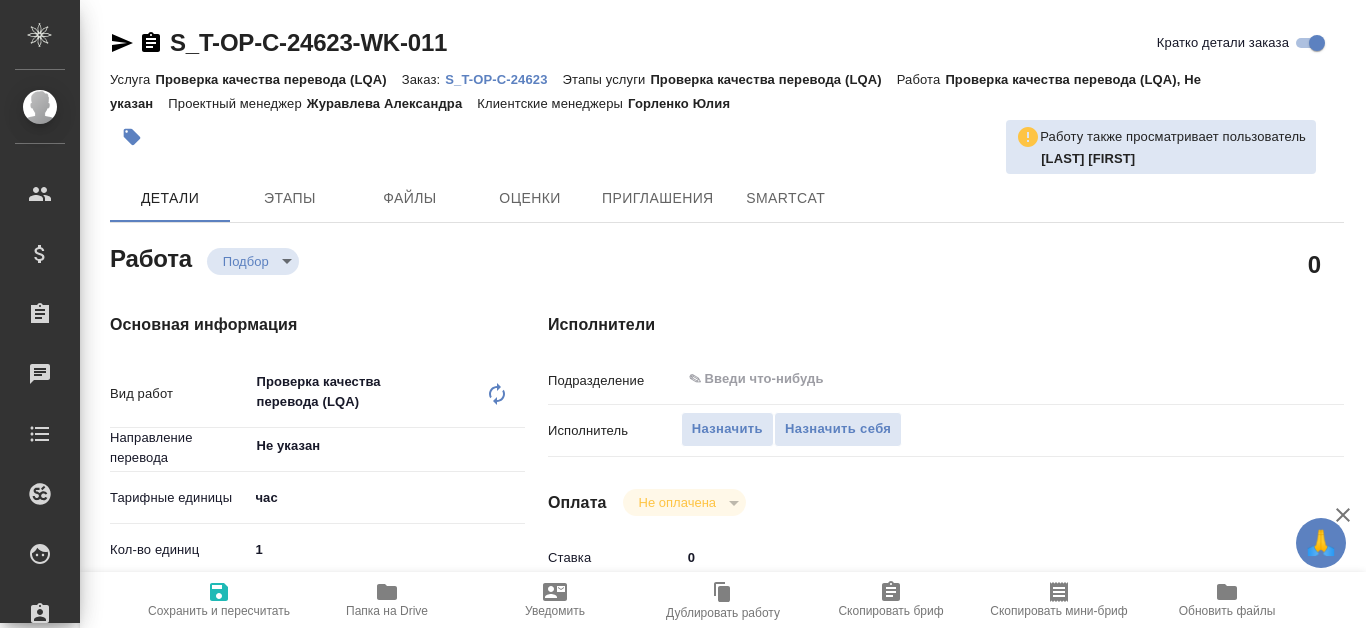 type on "x" 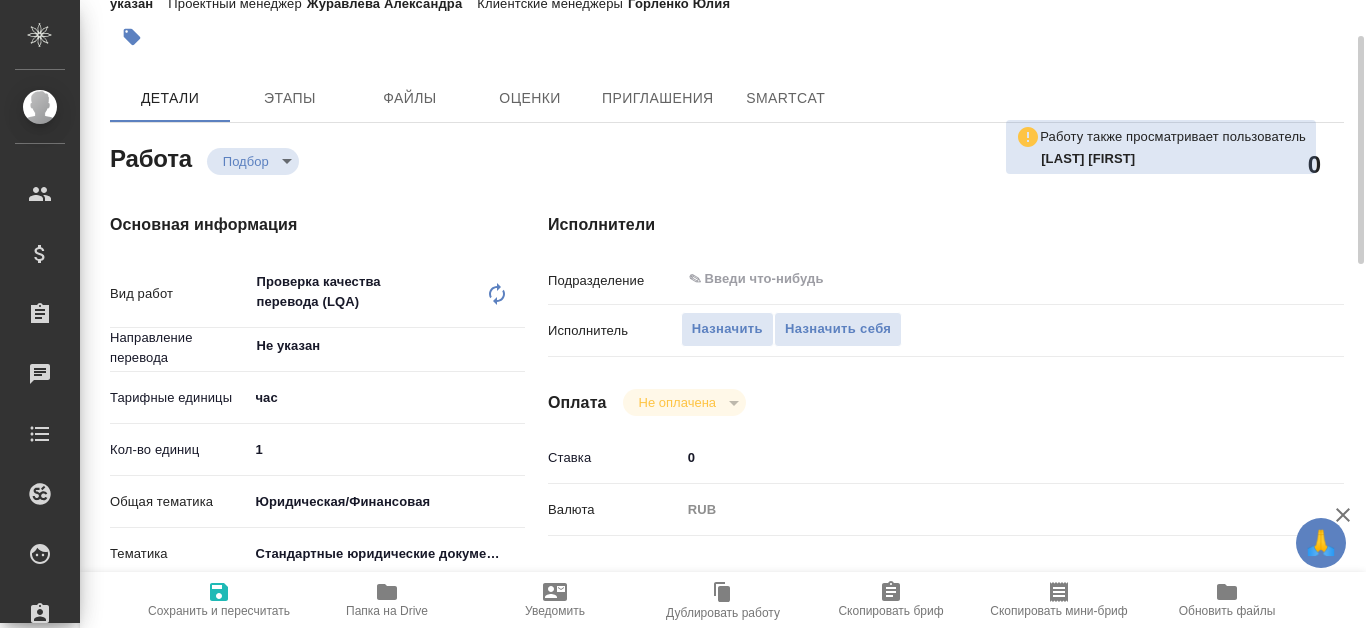 type on "x" 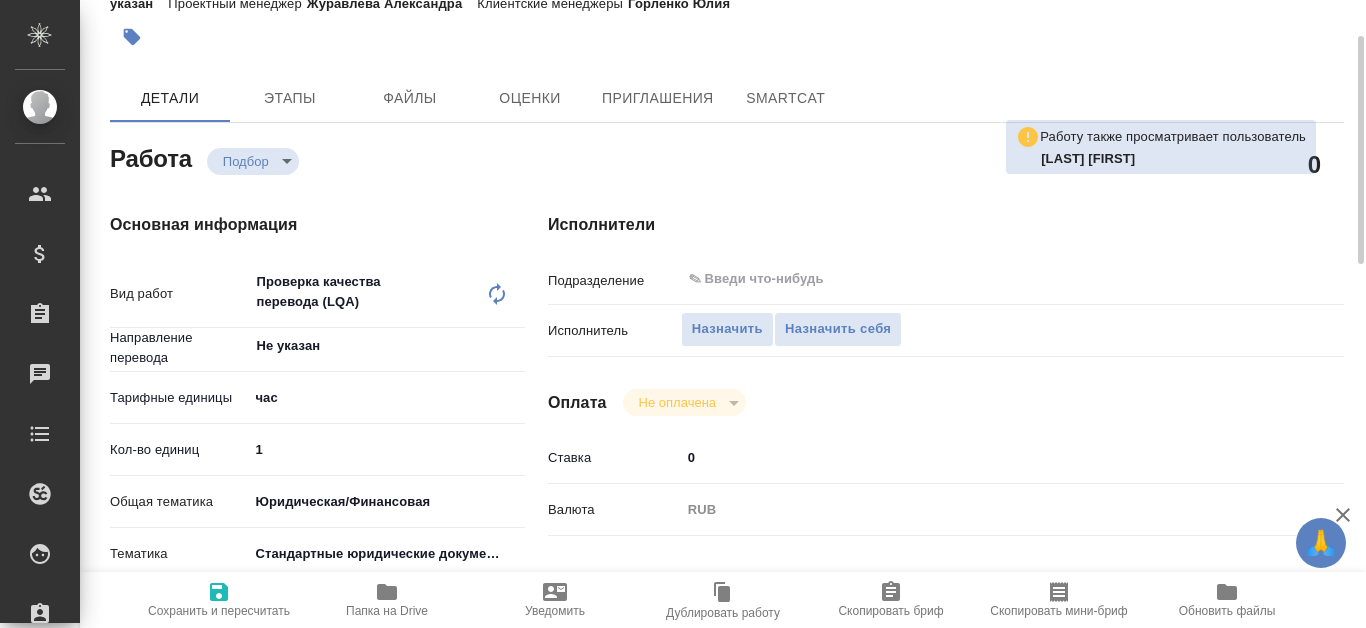 type on "x" 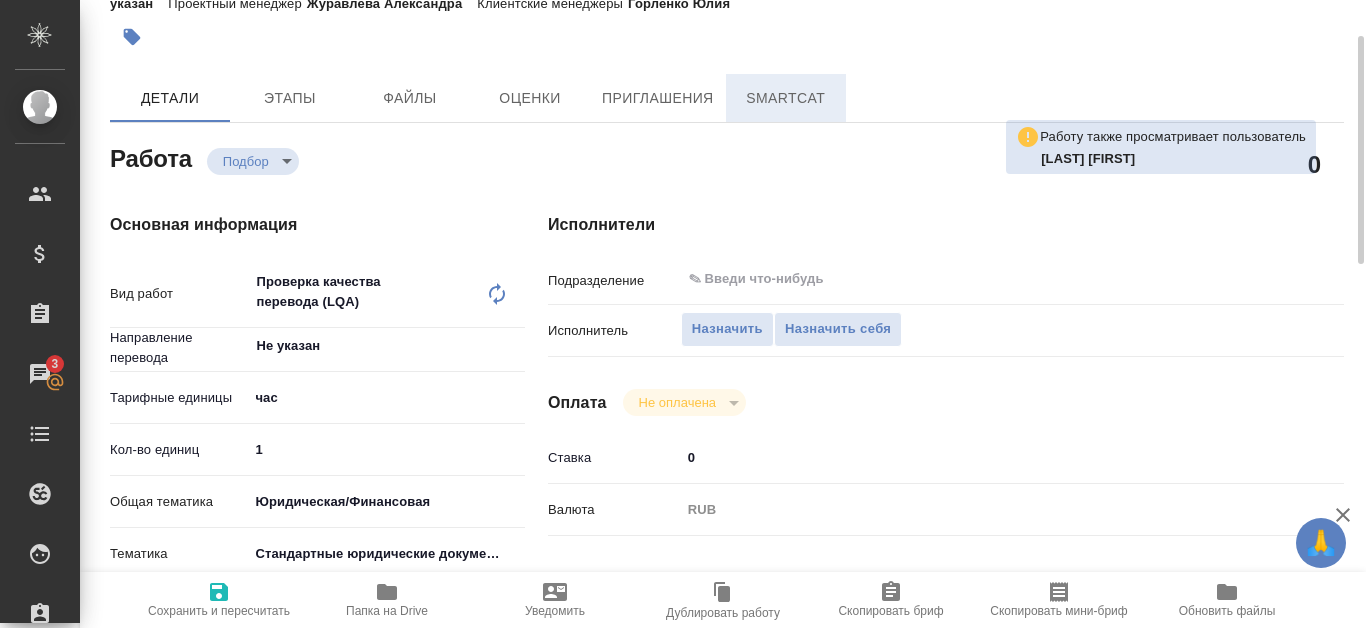 click on "SmartCat" at bounding box center (786, 98) 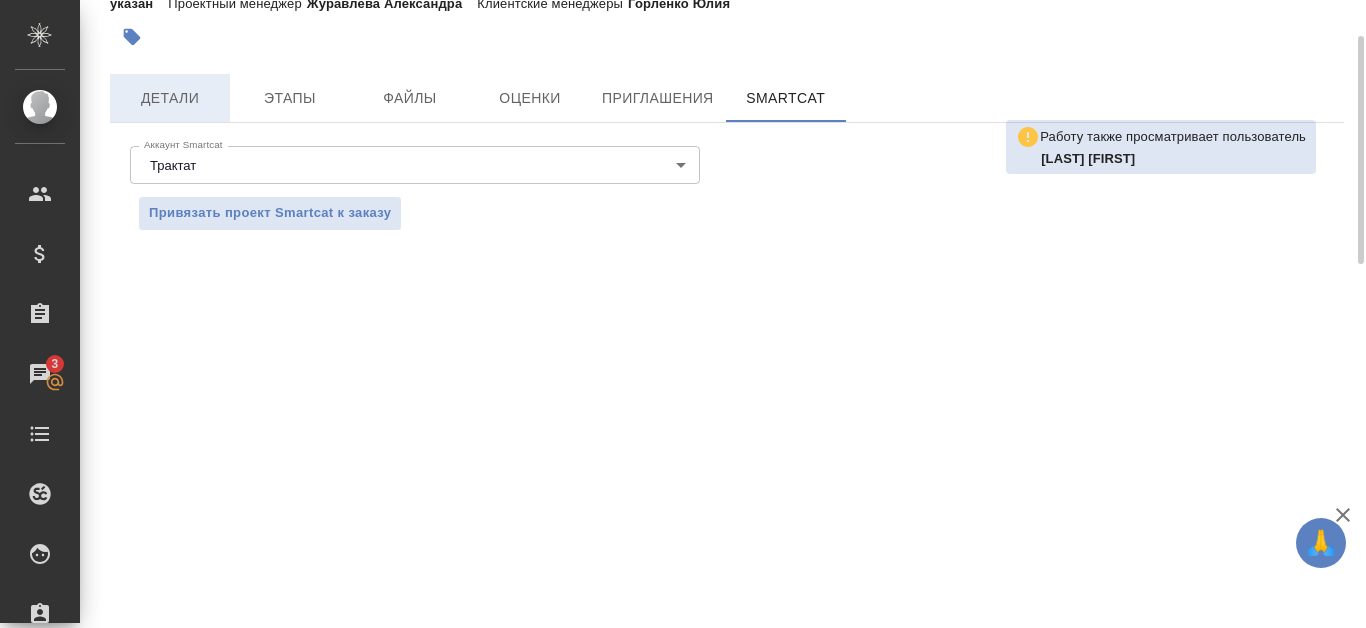 click on "Детали" at bounding box center (170, 98) 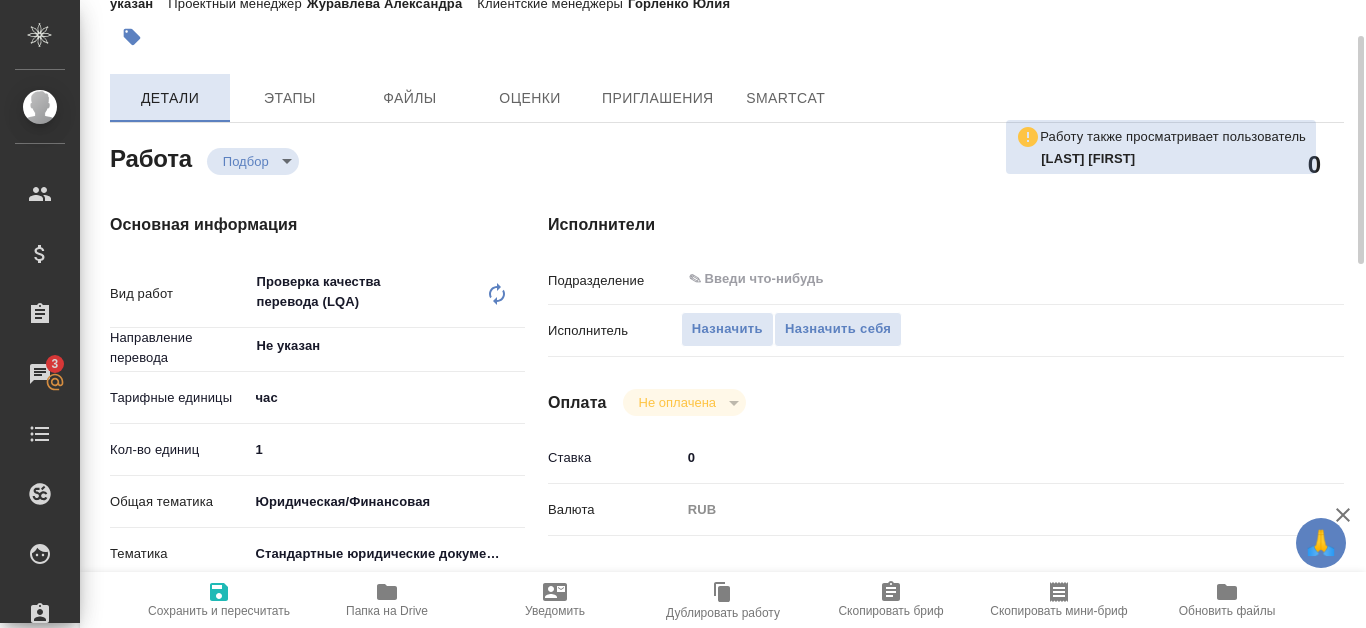 type on "x" 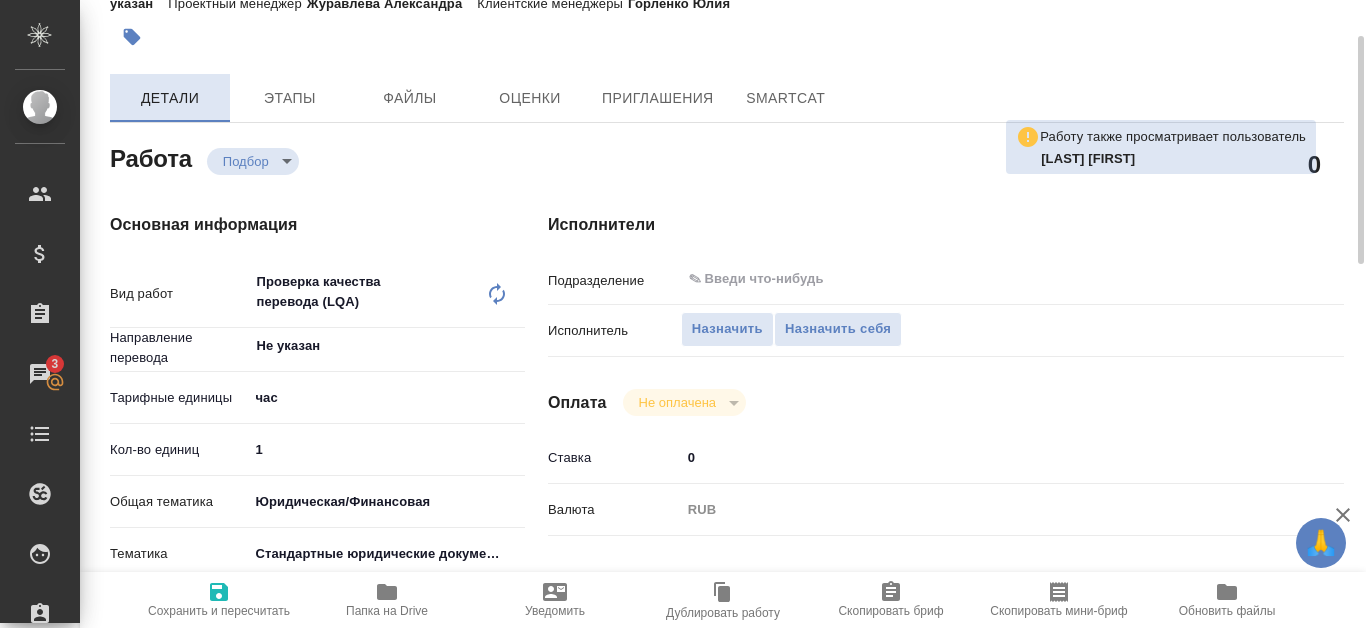 type on "x" 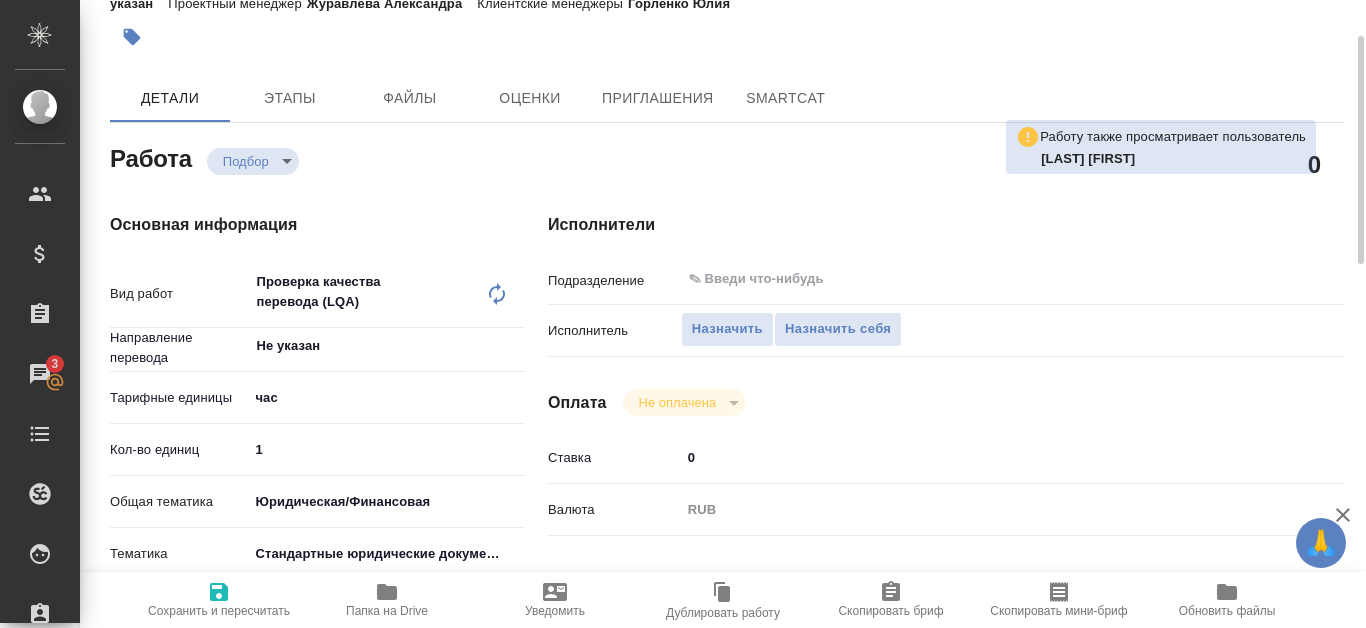 type on "x" 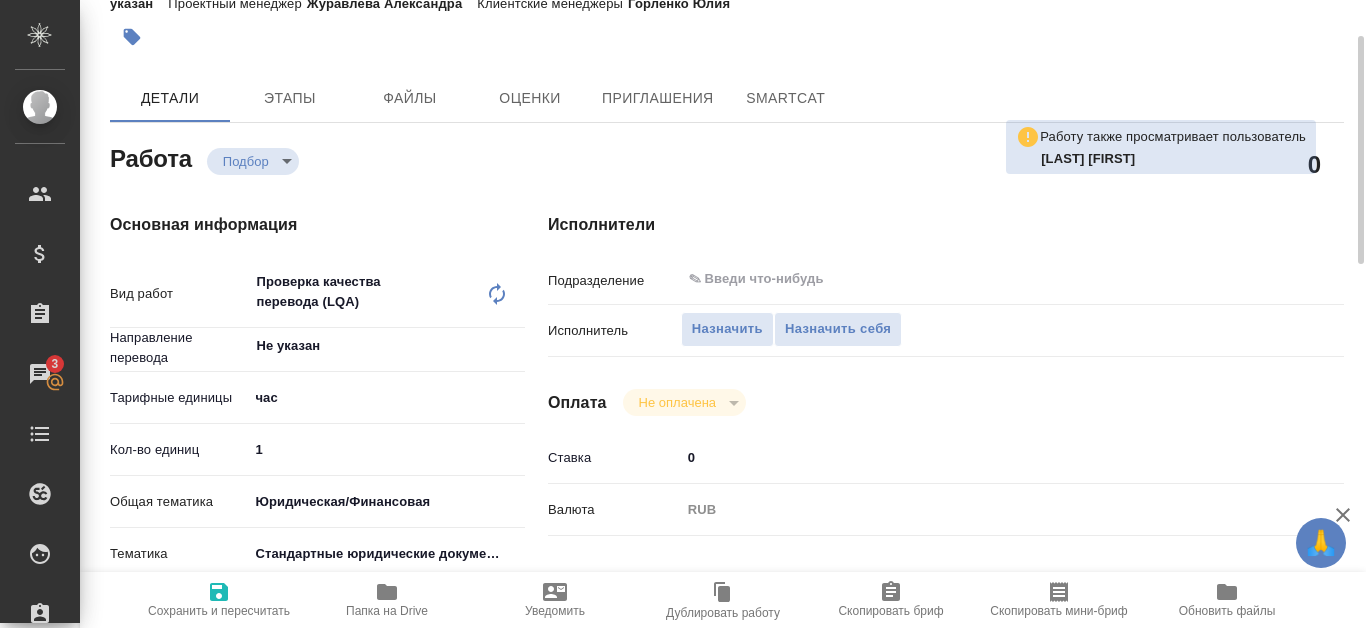 type on "x" 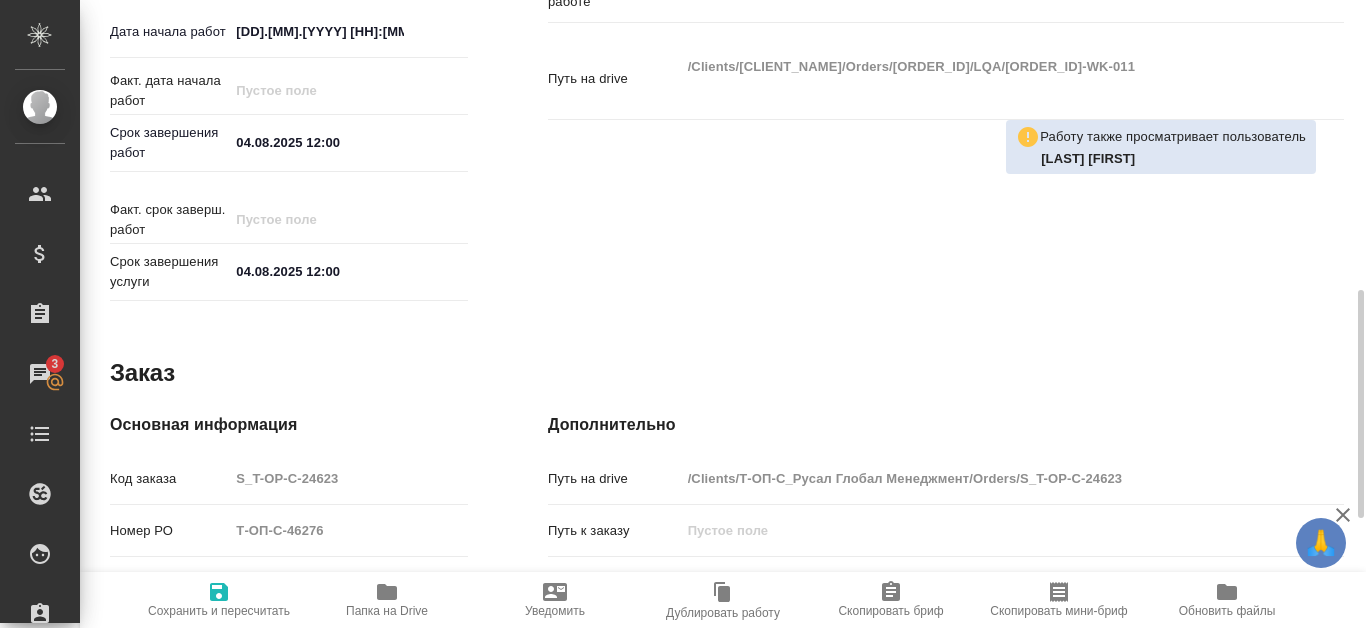 scroll, scrollTop: 0, scrollLeft: 0, axis: both 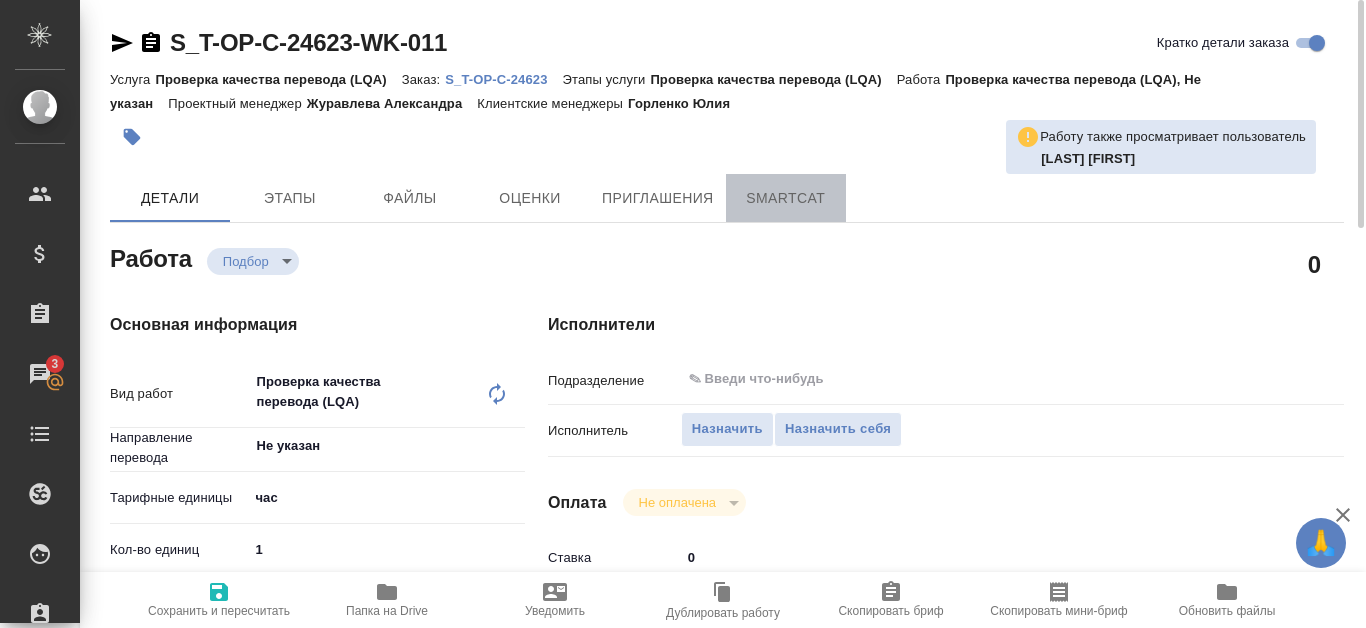 click on "SmartCat" at bounding box center [786, 198] 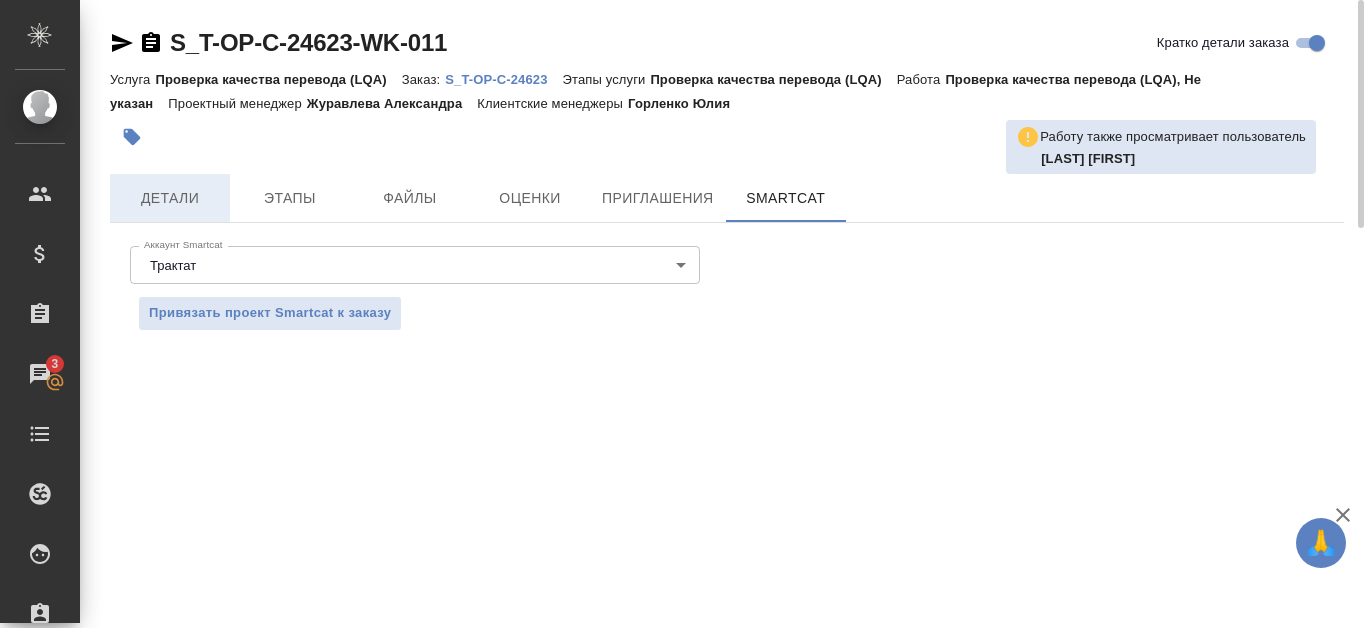 click on "Детали" at bounding box center (170, 198) 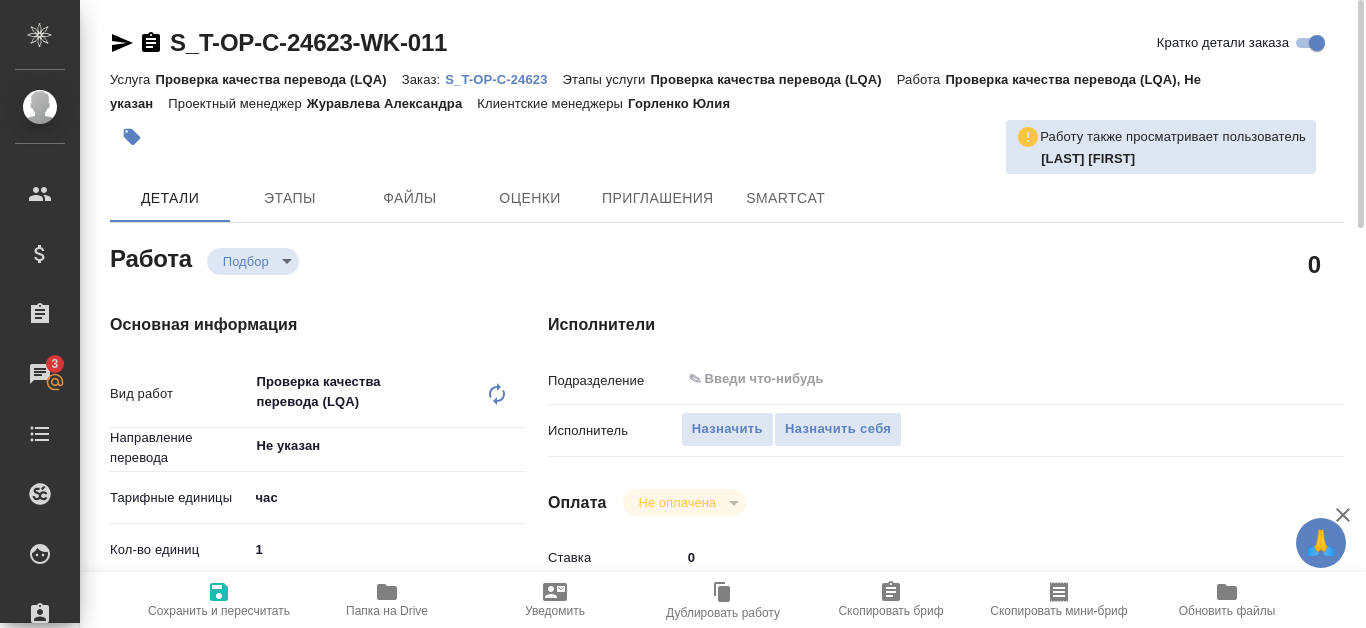type on "x" 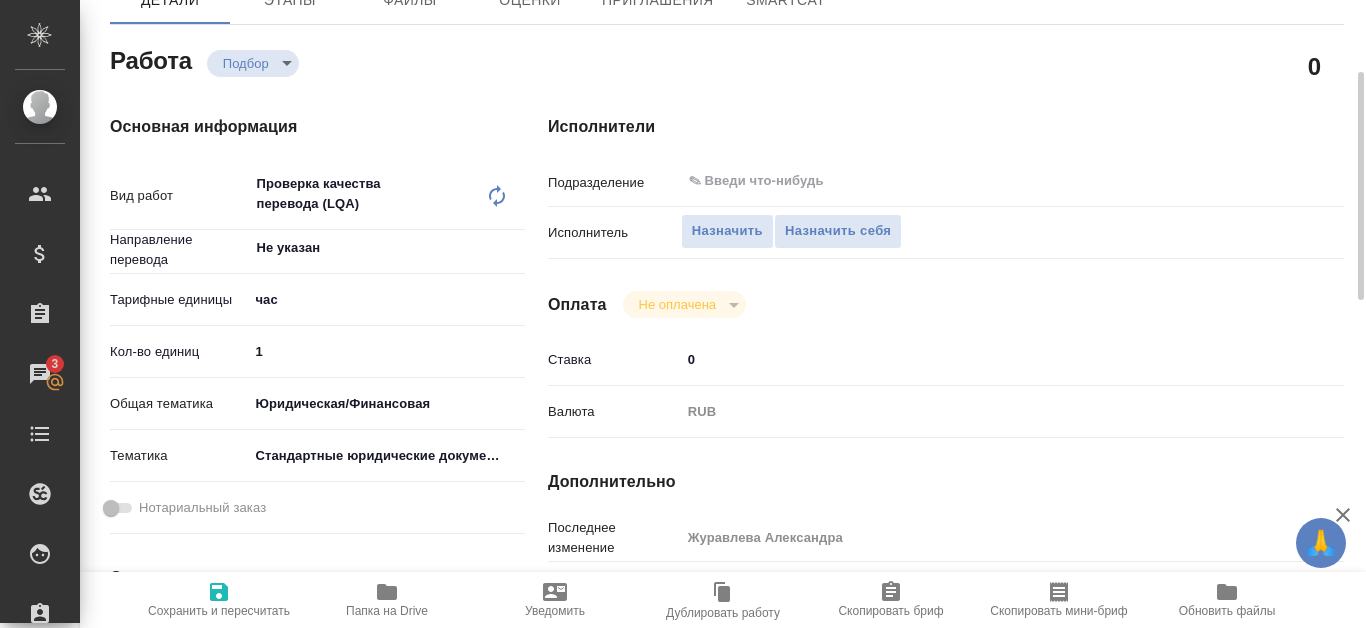 scroll, scrollTop: 0, scrollLeft: 0, axis: both 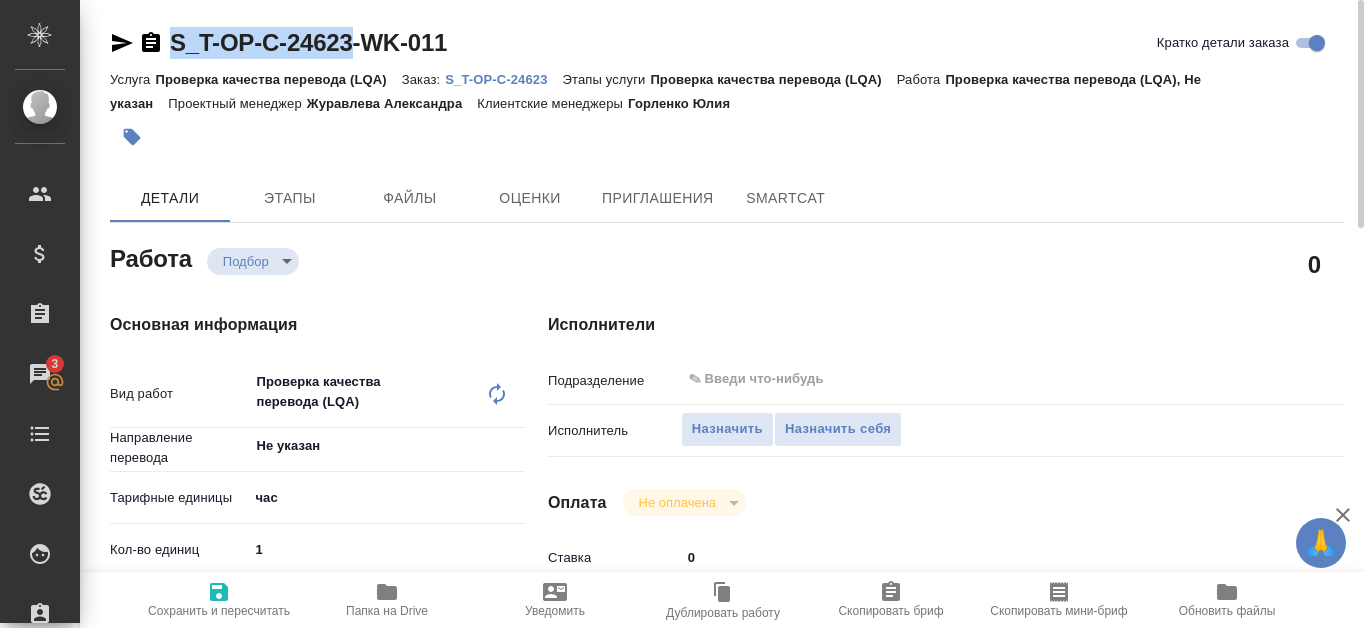 drag, startPoint x: 166, startPoint y: 34, endPoint x: 355, endPoint y: 37, distance: 189.0238 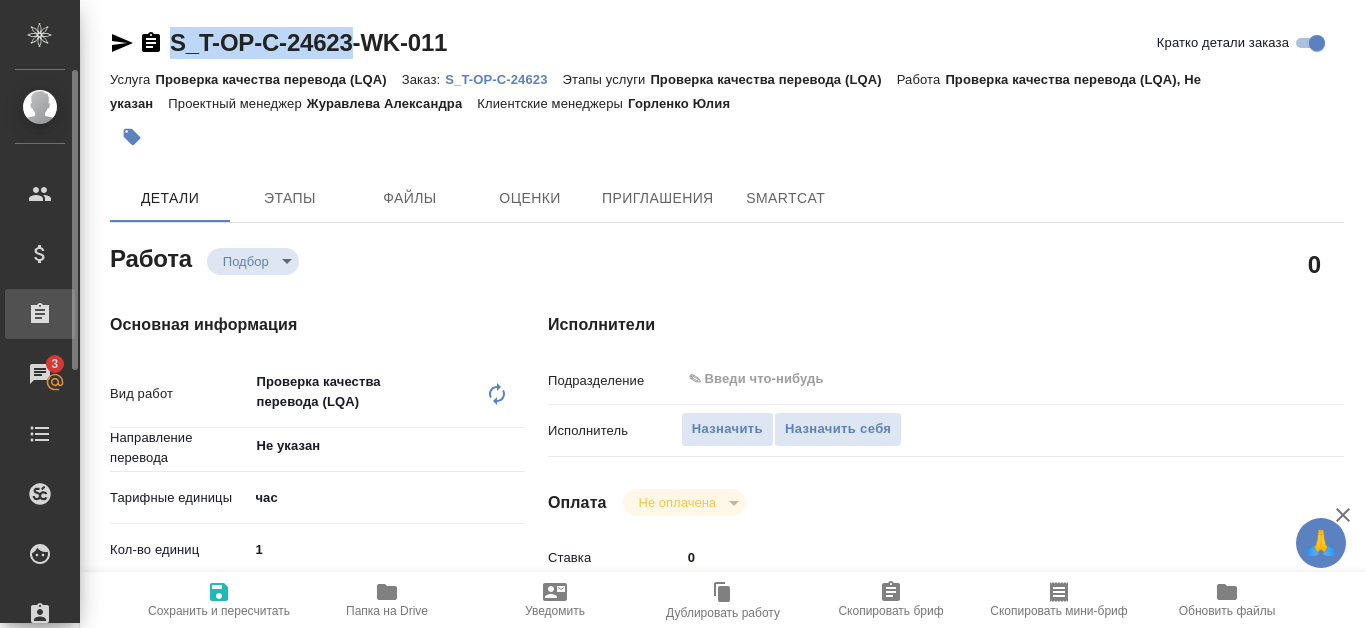 type on "x" 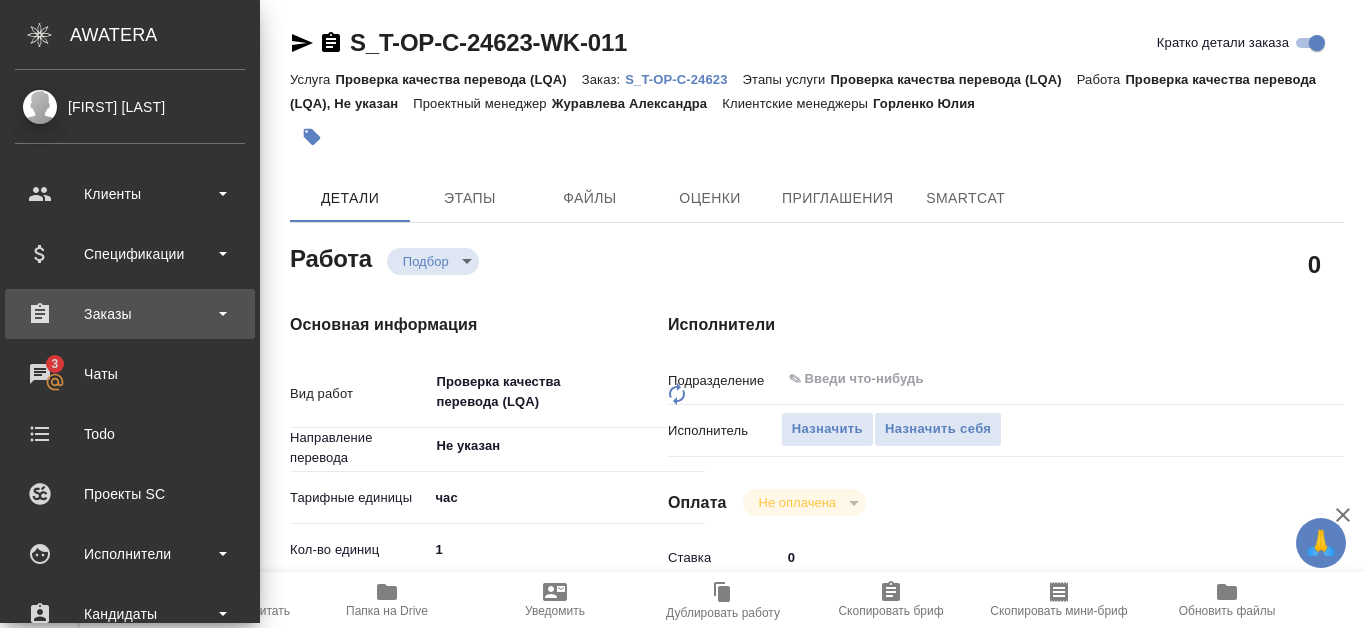 click on "Заказы" at bounding box center (130, 314) 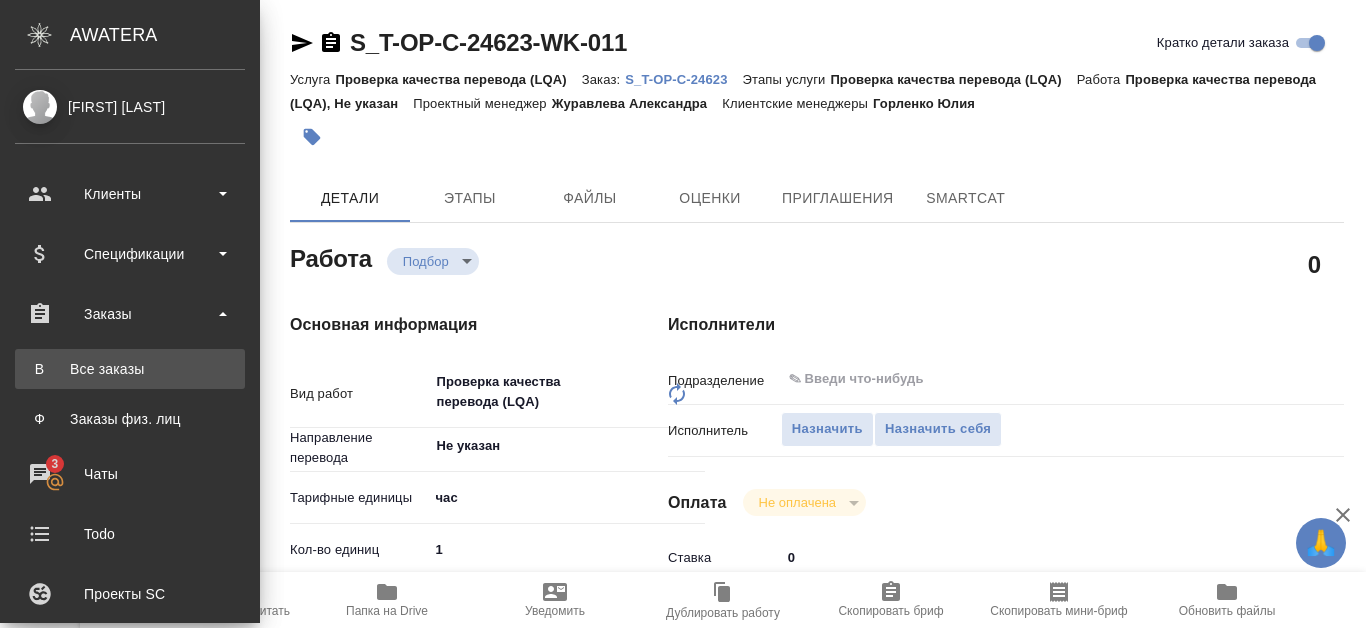 click on "В Все заказы" at bounding box center [130, 369] 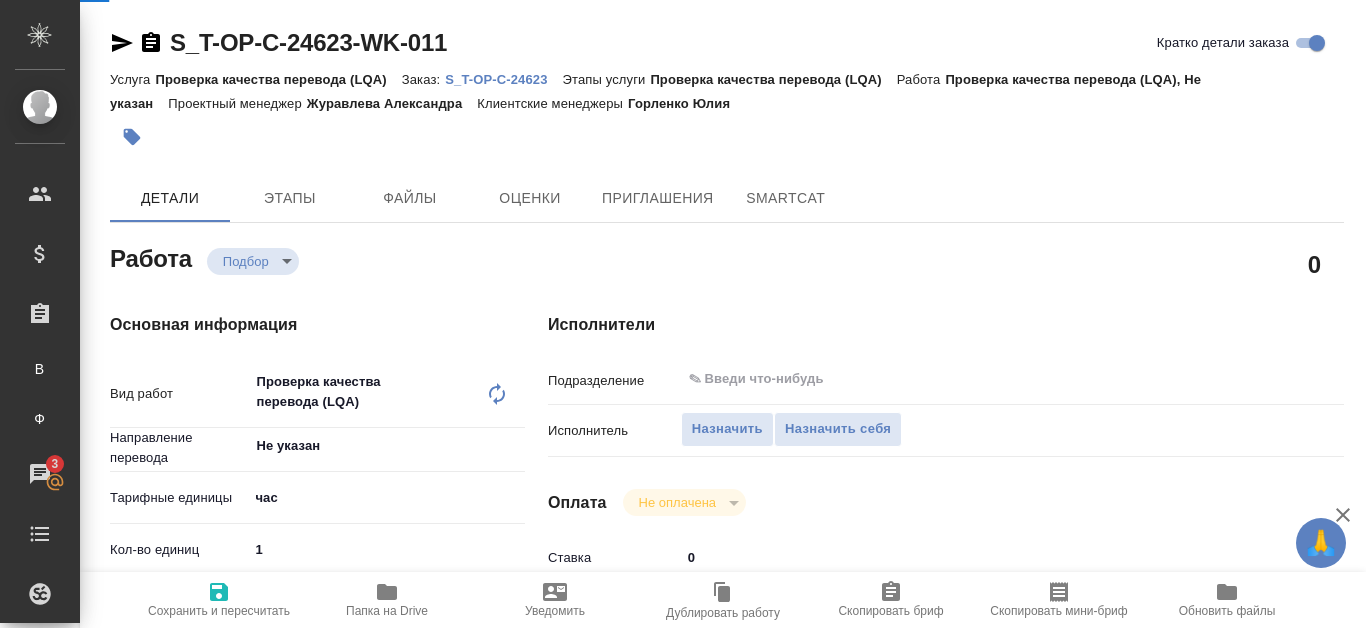 type on "x" 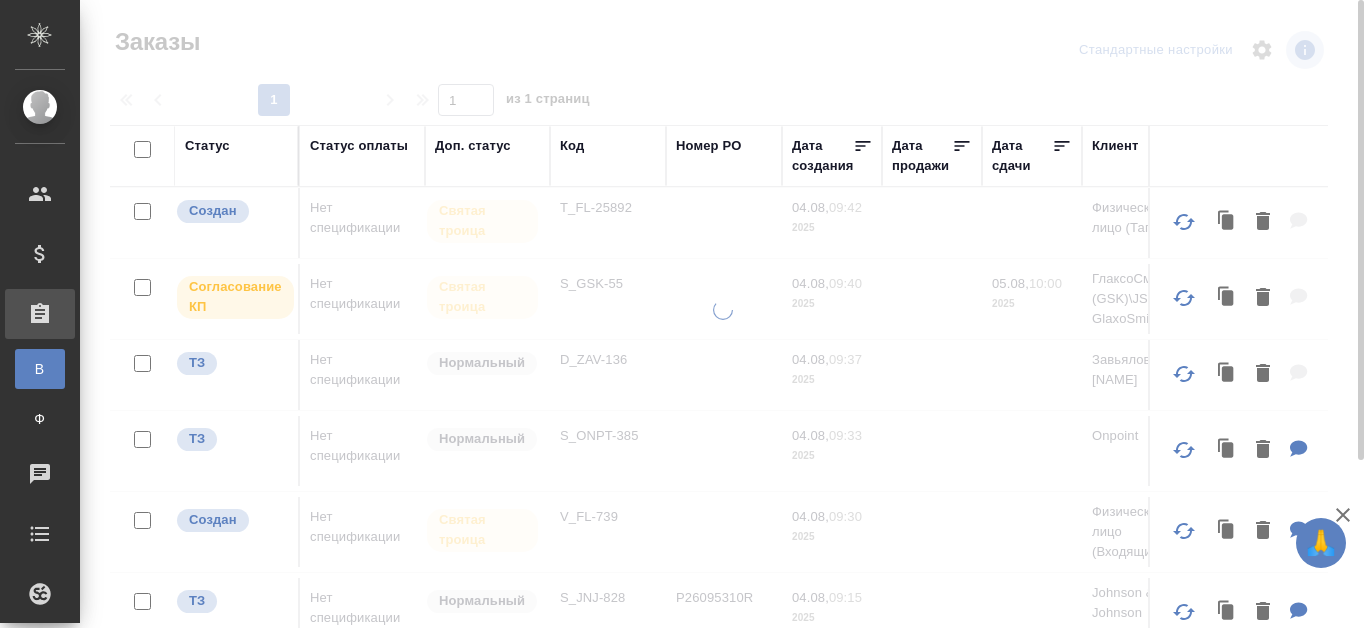 click on "Код" at bounding box center (572, 146) 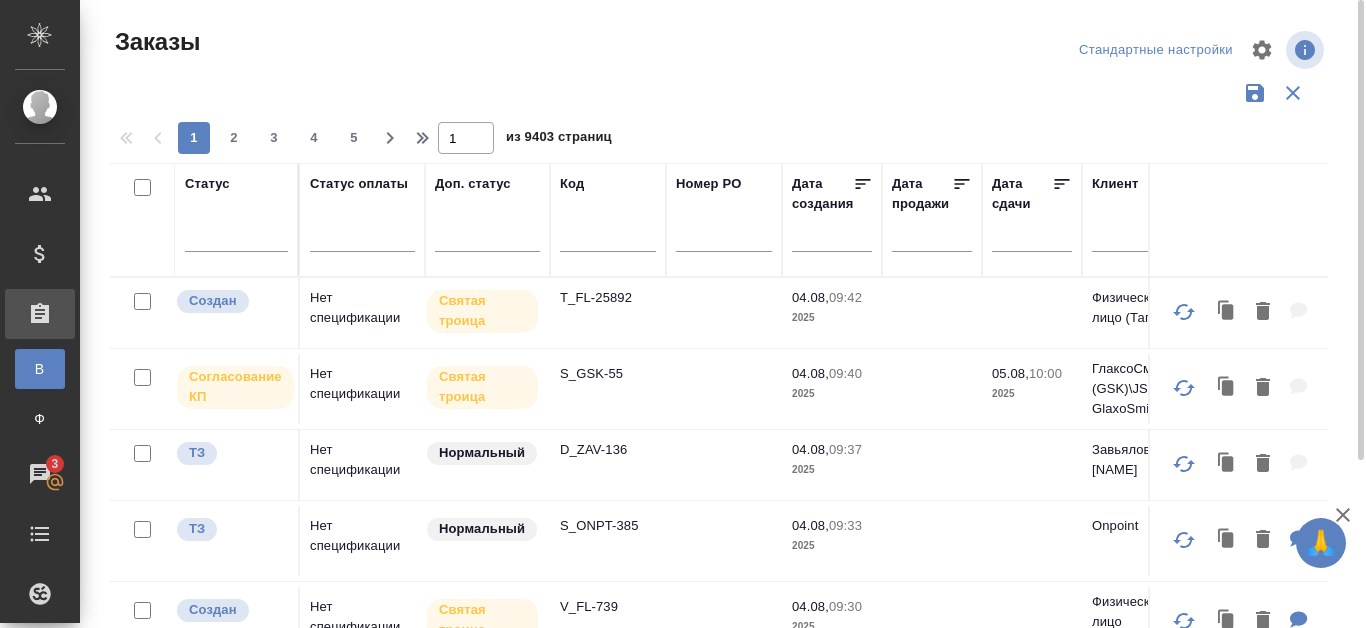 click at bounding box center [608, 239] 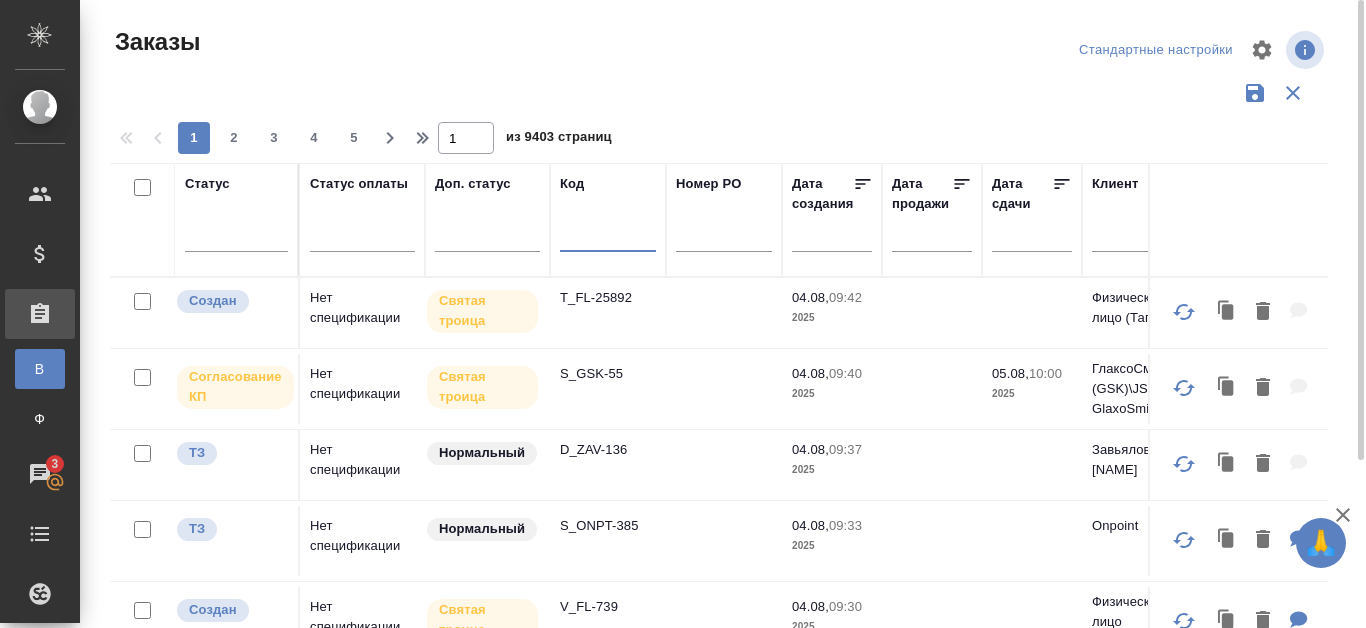paste on "S_T-OP-C-24623" 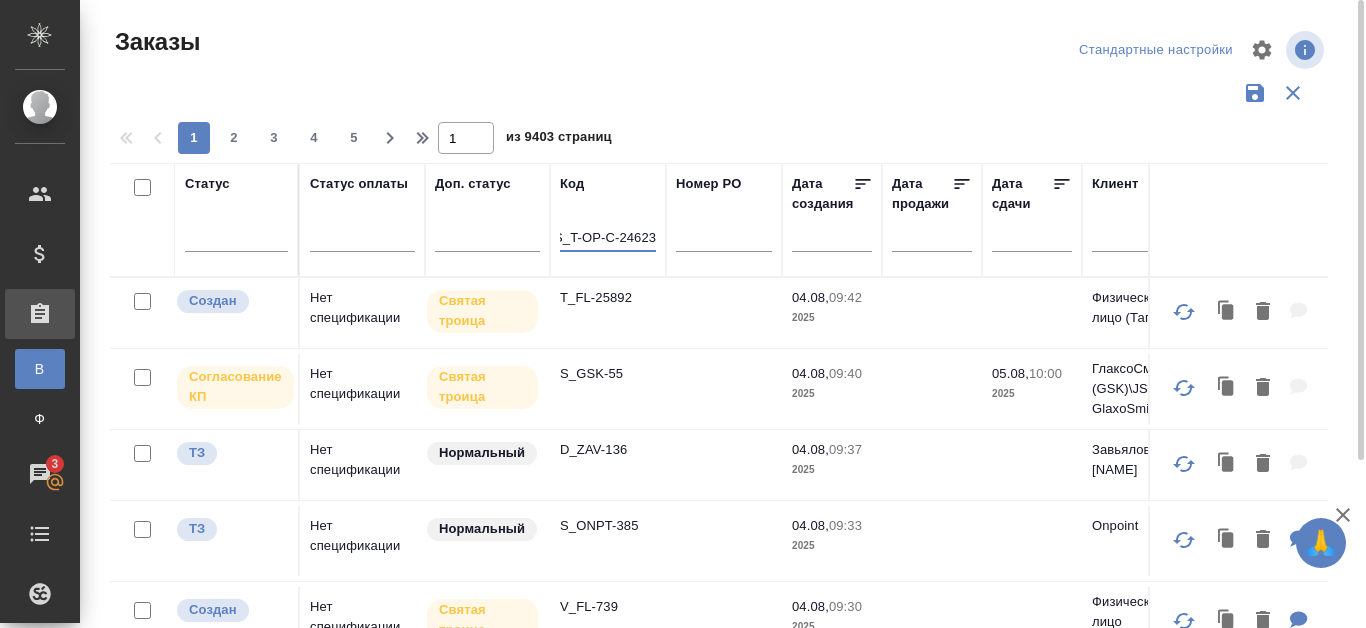 paste on "S_T-OP-C-24623" 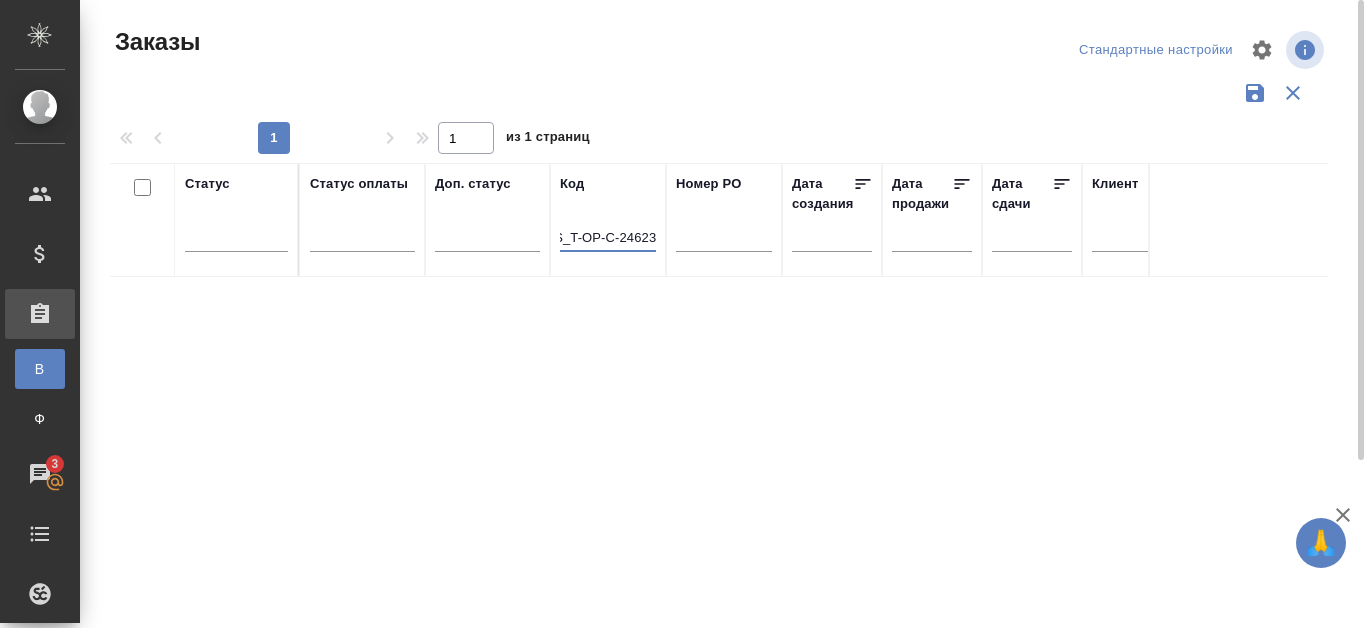 scroll, scrollTop: 0, scrollLeft: 0, axis: both 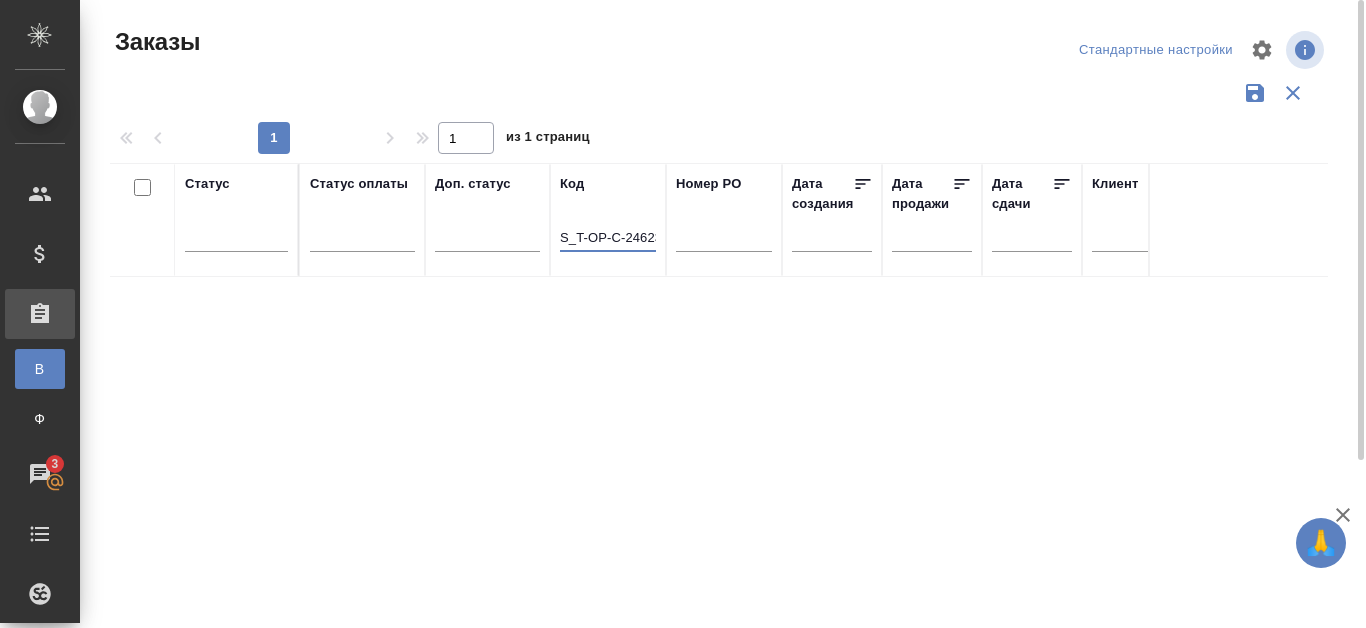 drag, startPoint x: 622, startPoint y: 231, endPoint x: 577, endPoint y: 225, distance: 45.39824 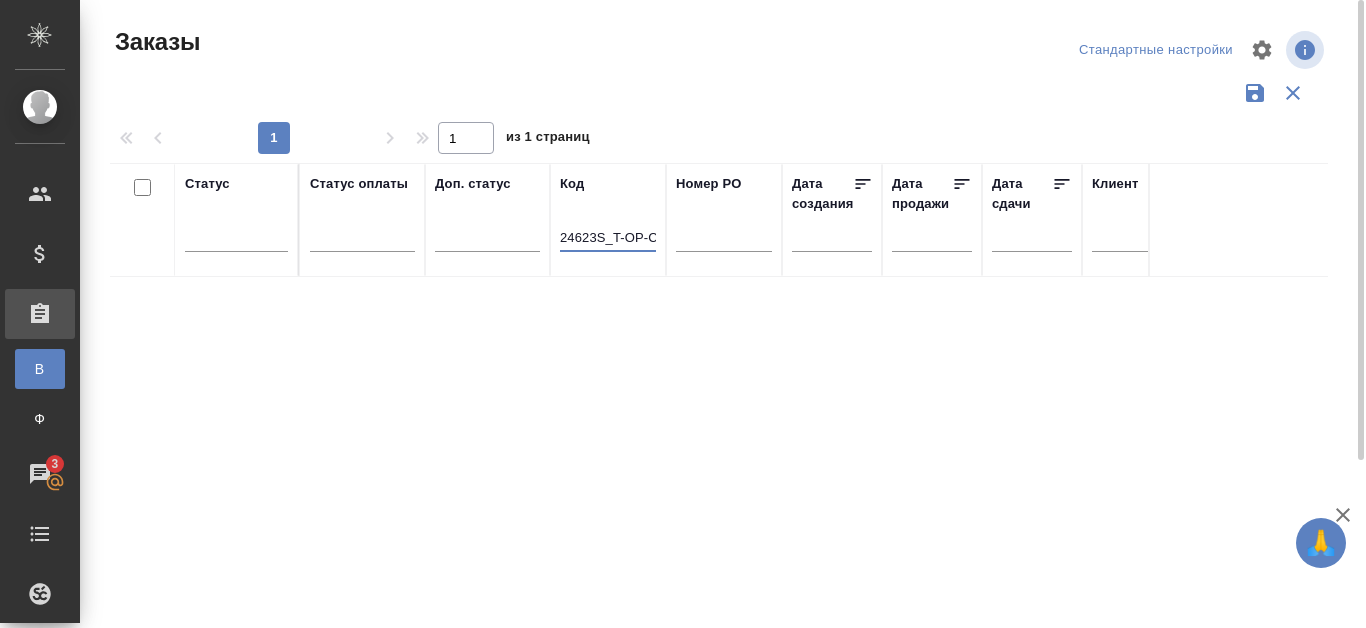scroll, scrollTop: 0, scrollLeft: 43, axis: horizontal 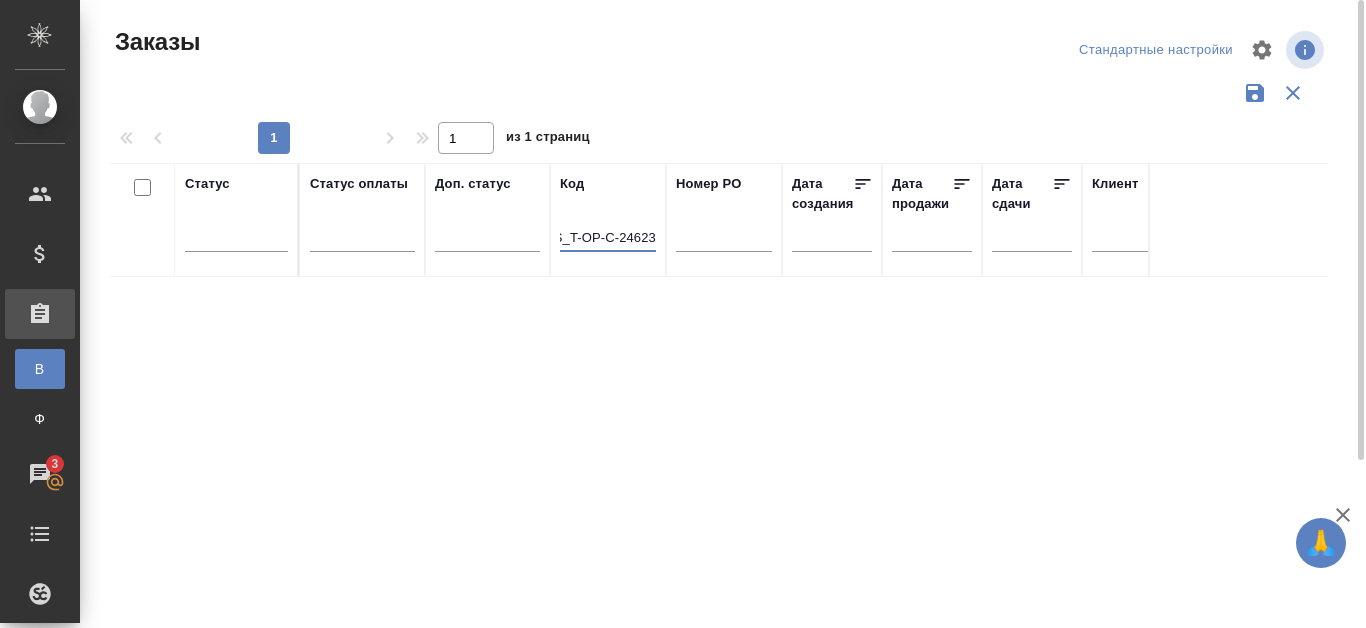 drag, startPoint x: 600, startPoint y: 235, endPoint x: 620, endPoint y: 235, distance: 20 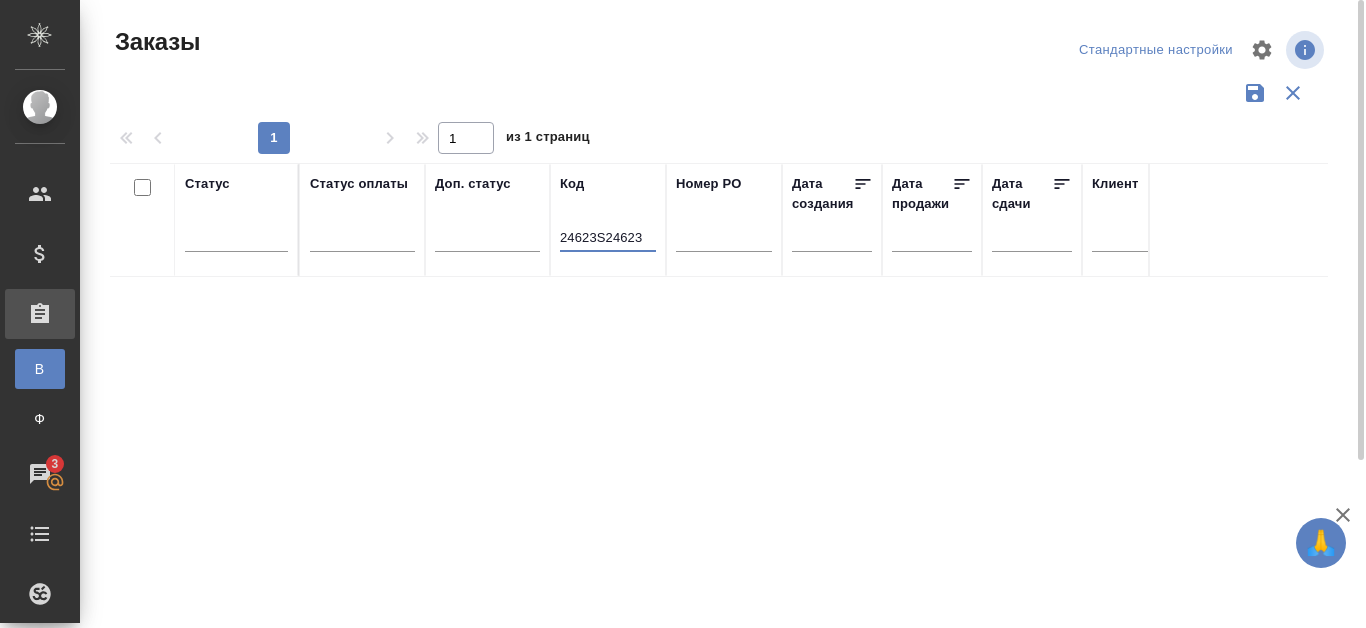 scroll, scrollTop: 0, scrollLeft: 0, axis: both 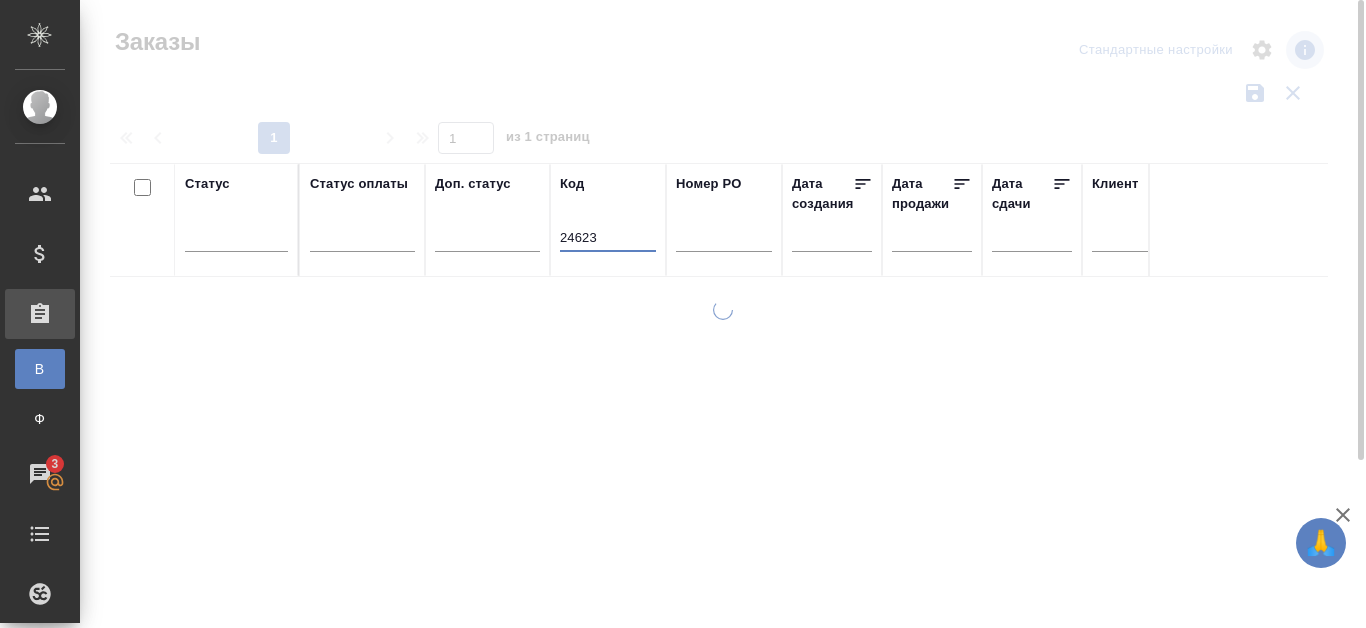 type on "24623" 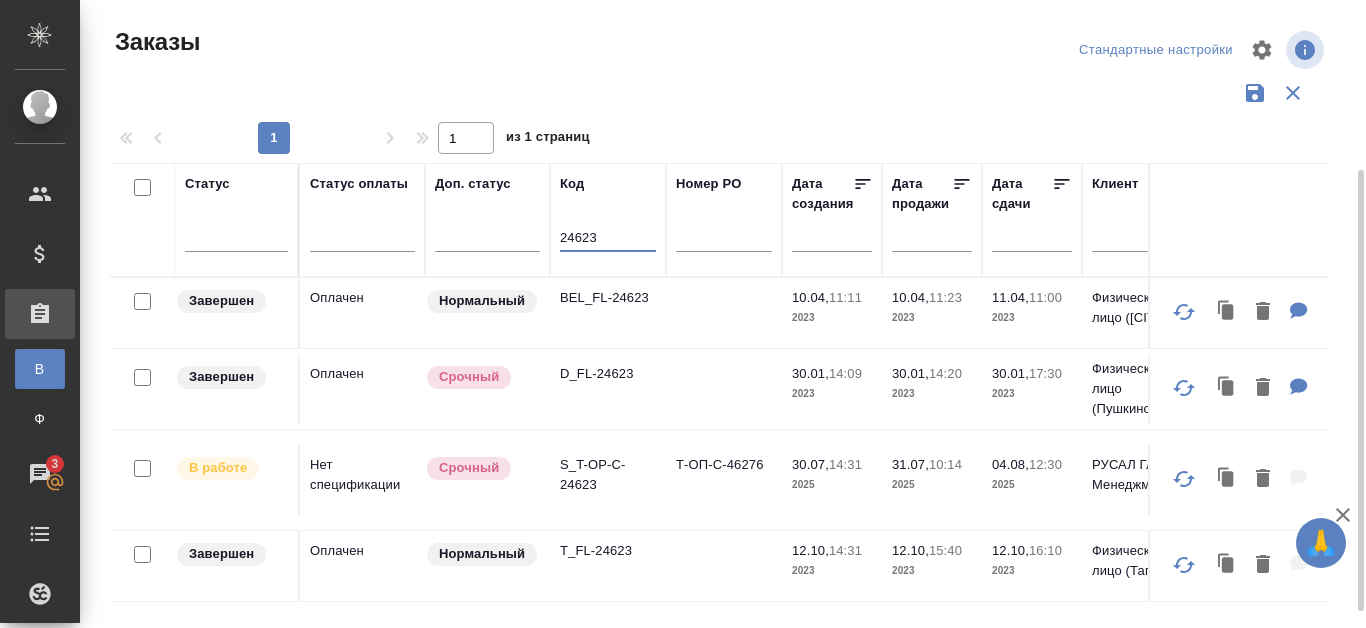 scroll, scrollTop: 100, scrollLeft: 0, axis: vertical 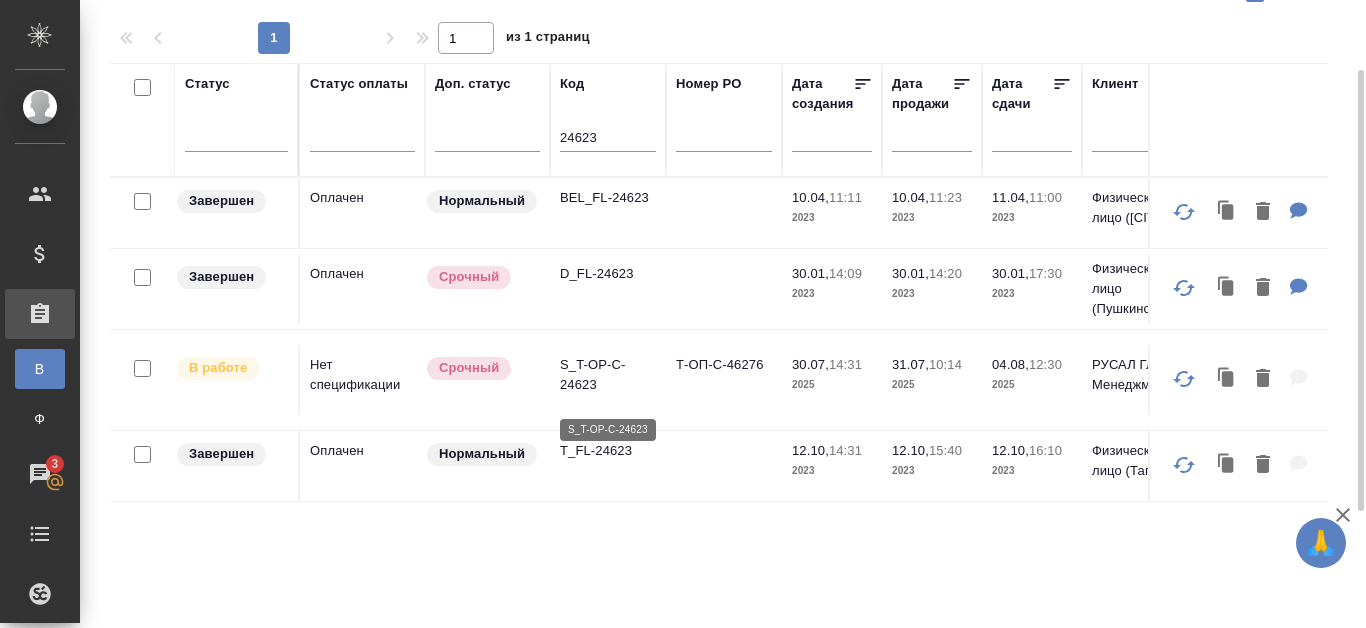 click on "S_T-OP-C-24623" at bounding box center [608, 375] 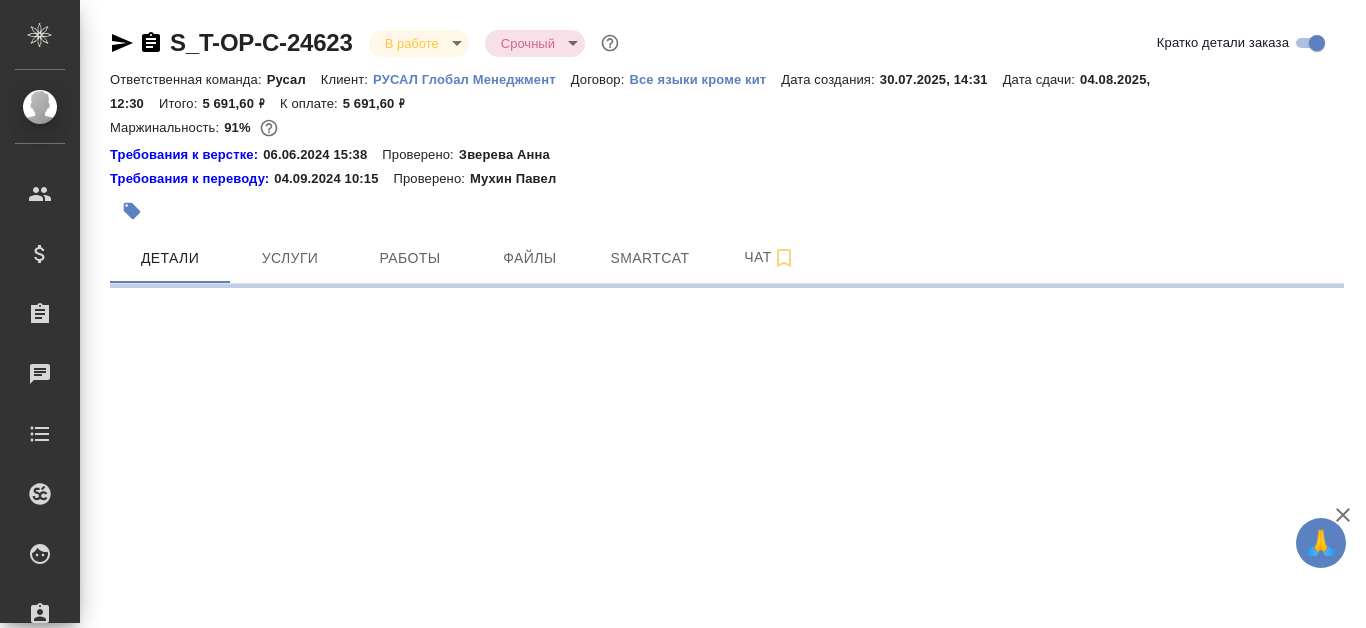 scroll, scrollTop: 0, scrollLeft: 0, axis: both 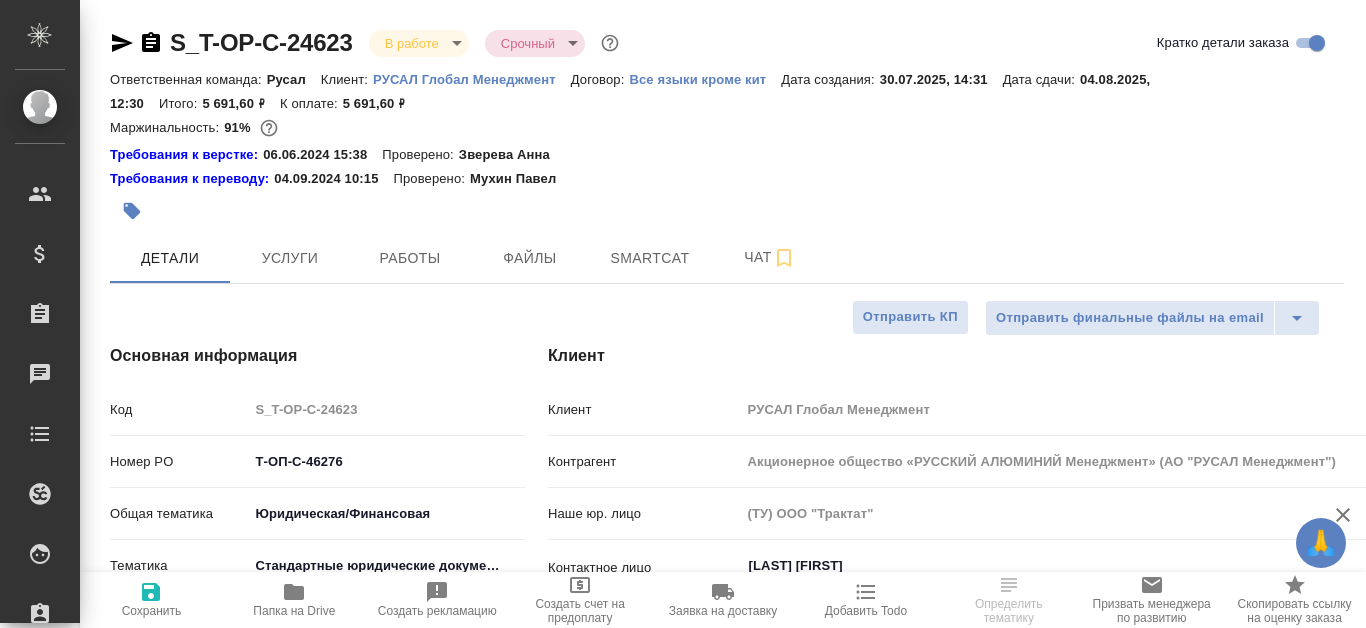type on "x" 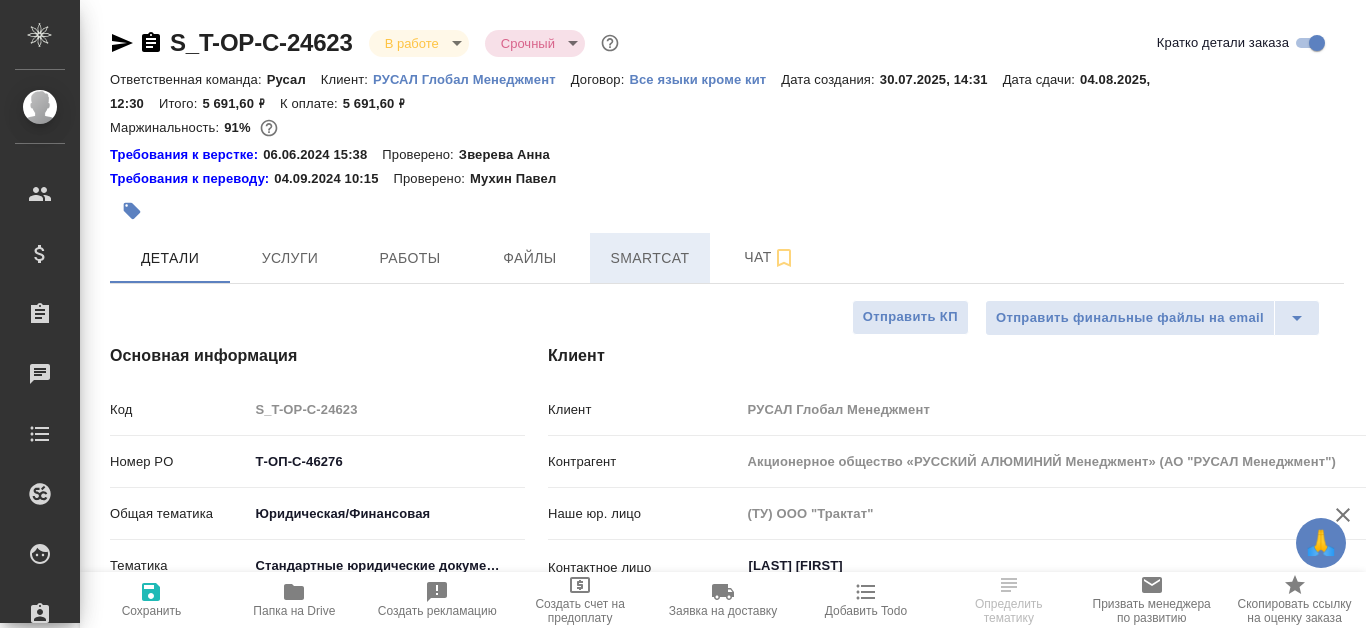 click on "Smartcat" at bounding box center [650, 258] 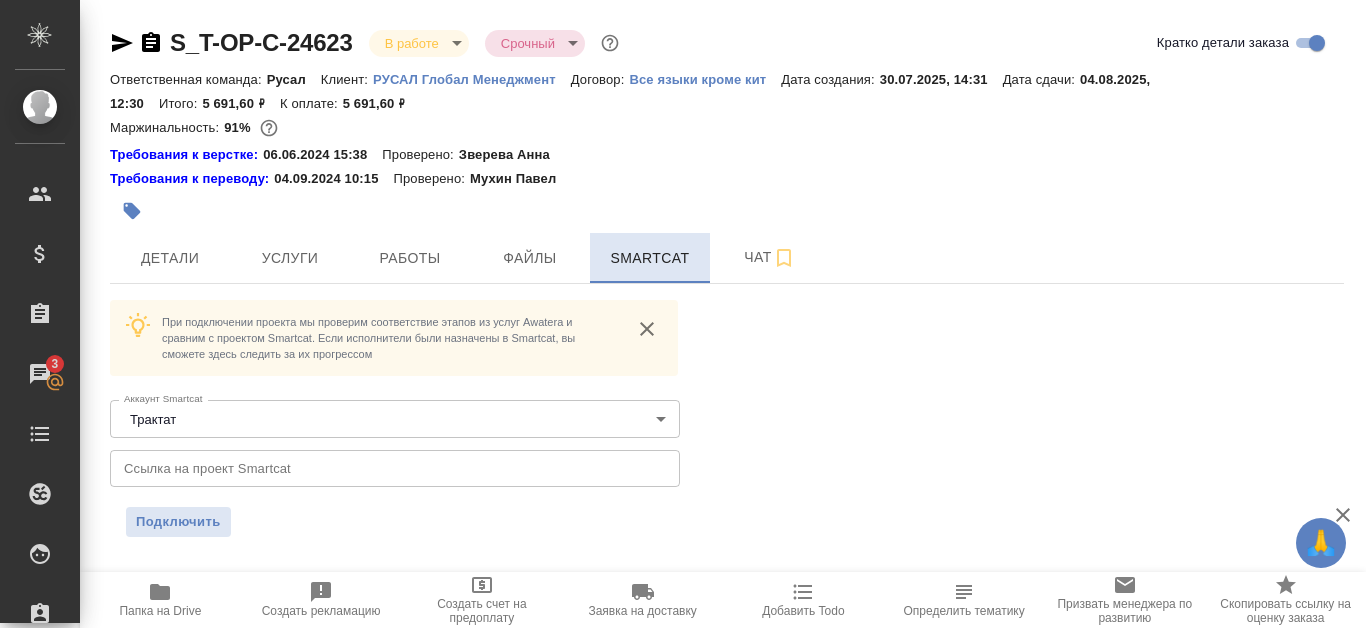 click on "Smartcat" at bounding box center [650, 258] 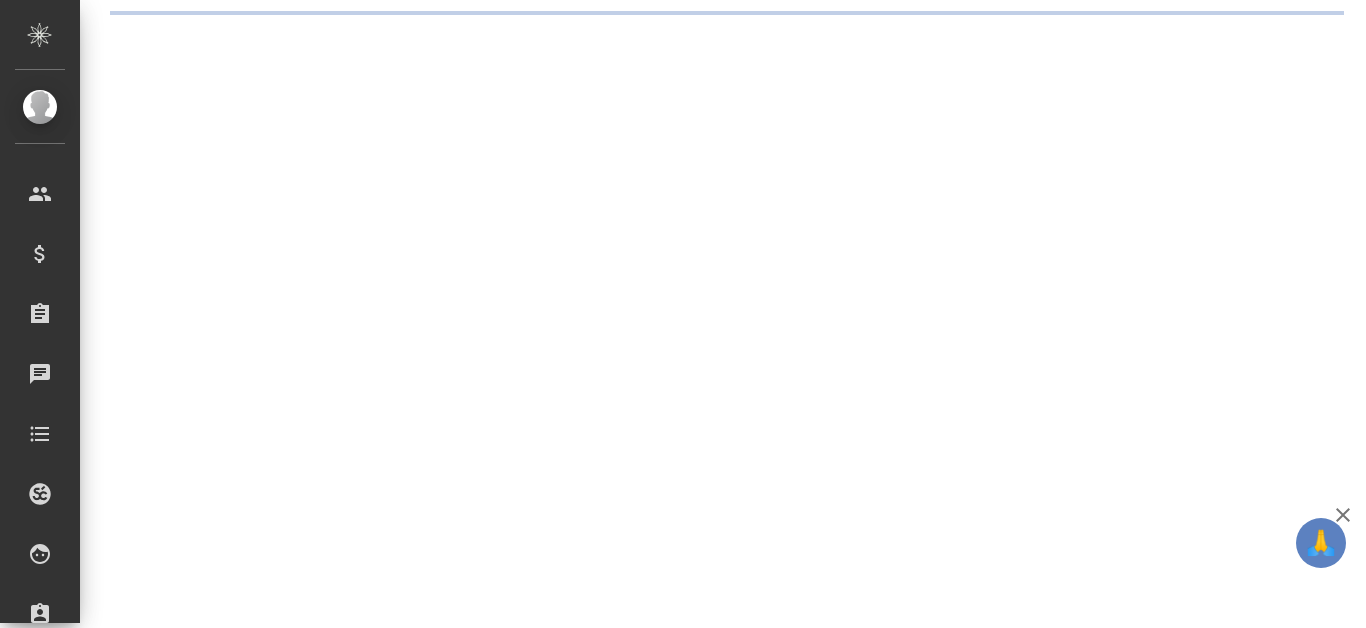 scroll, scrollTop: 0, scrollLeft: 0, axis: both 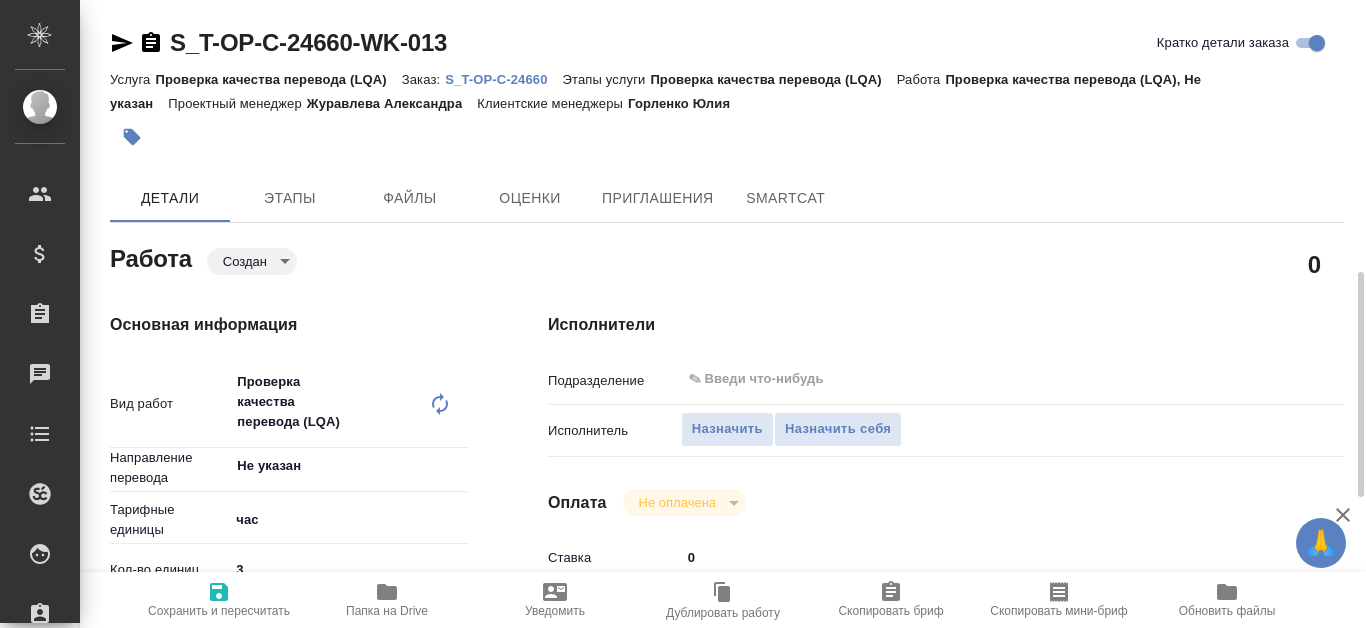 type on "x" 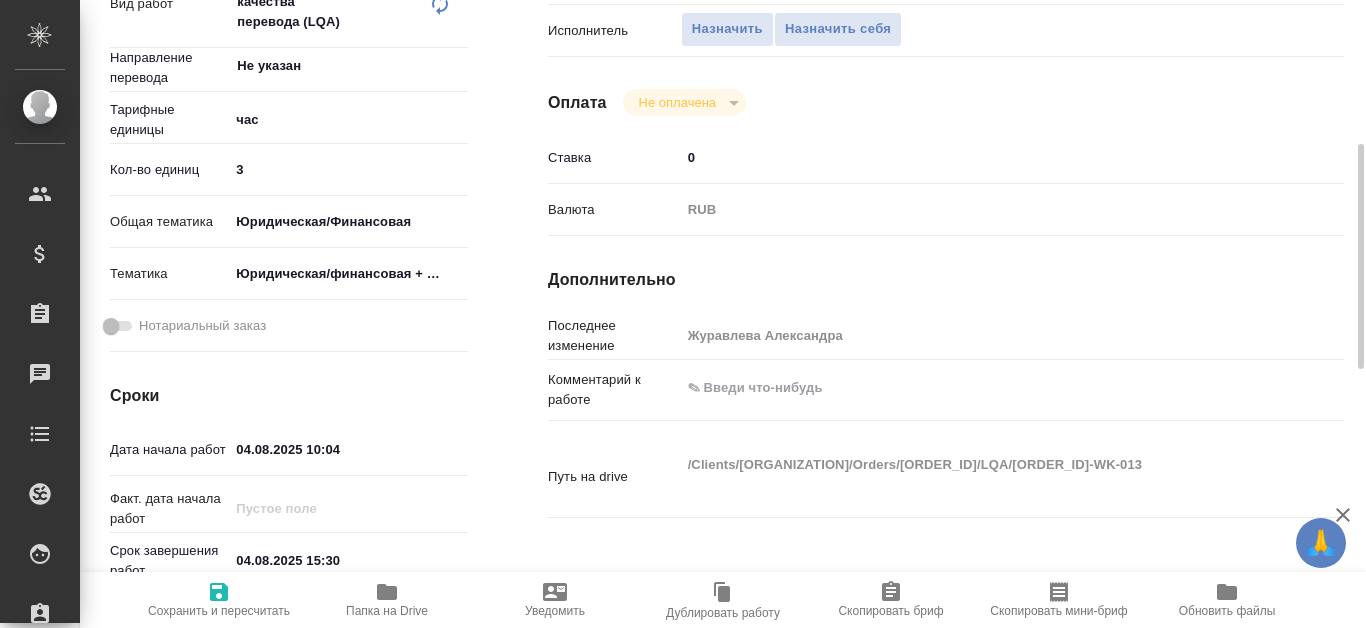 type on "x" 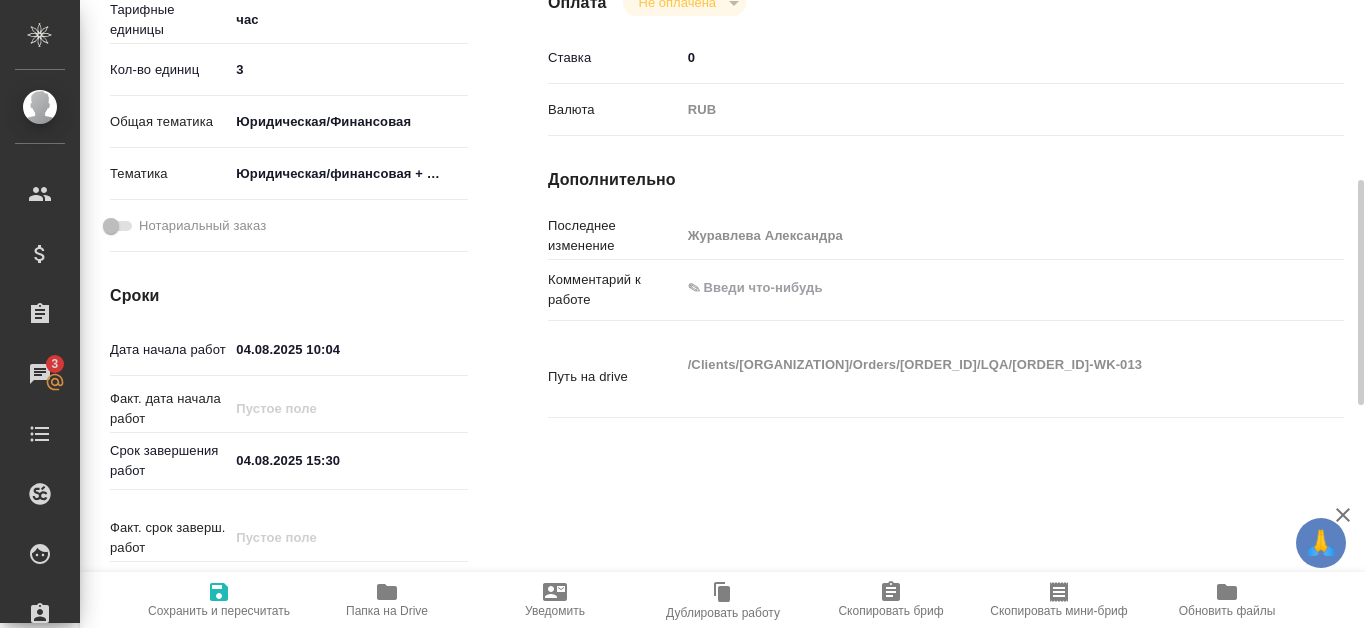 type on "x" 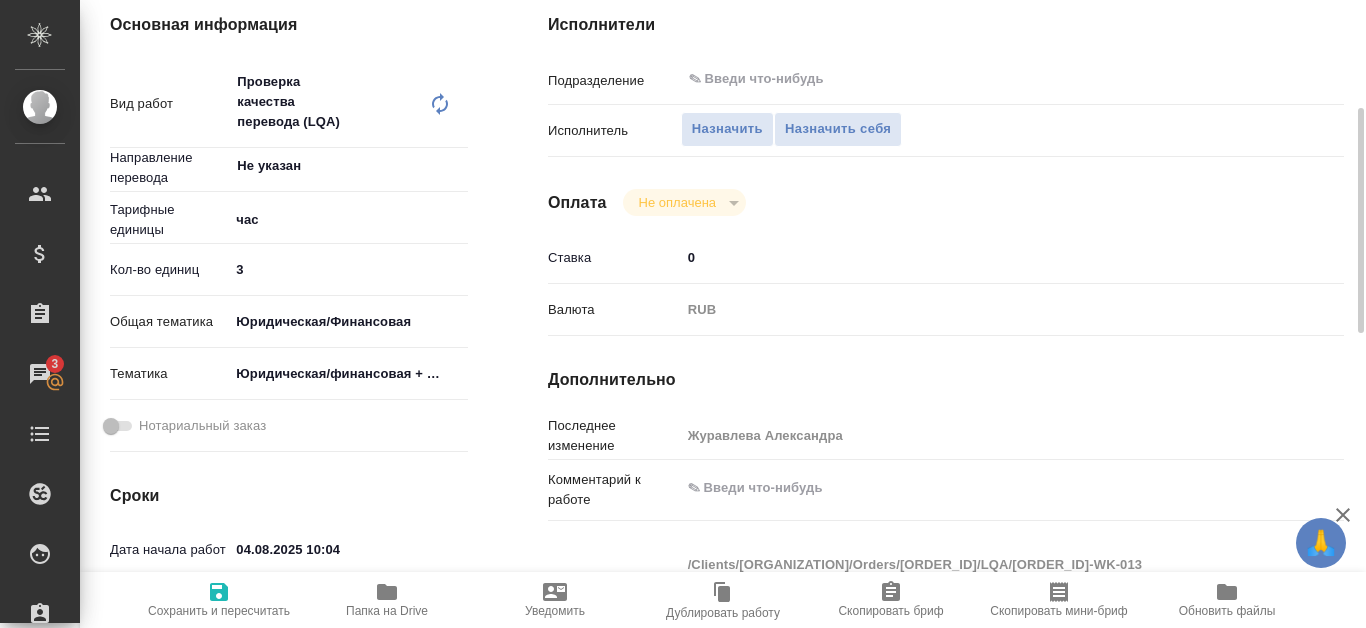 scroll, scrollTop: 100, scrollLeft: 0, axis: vertical 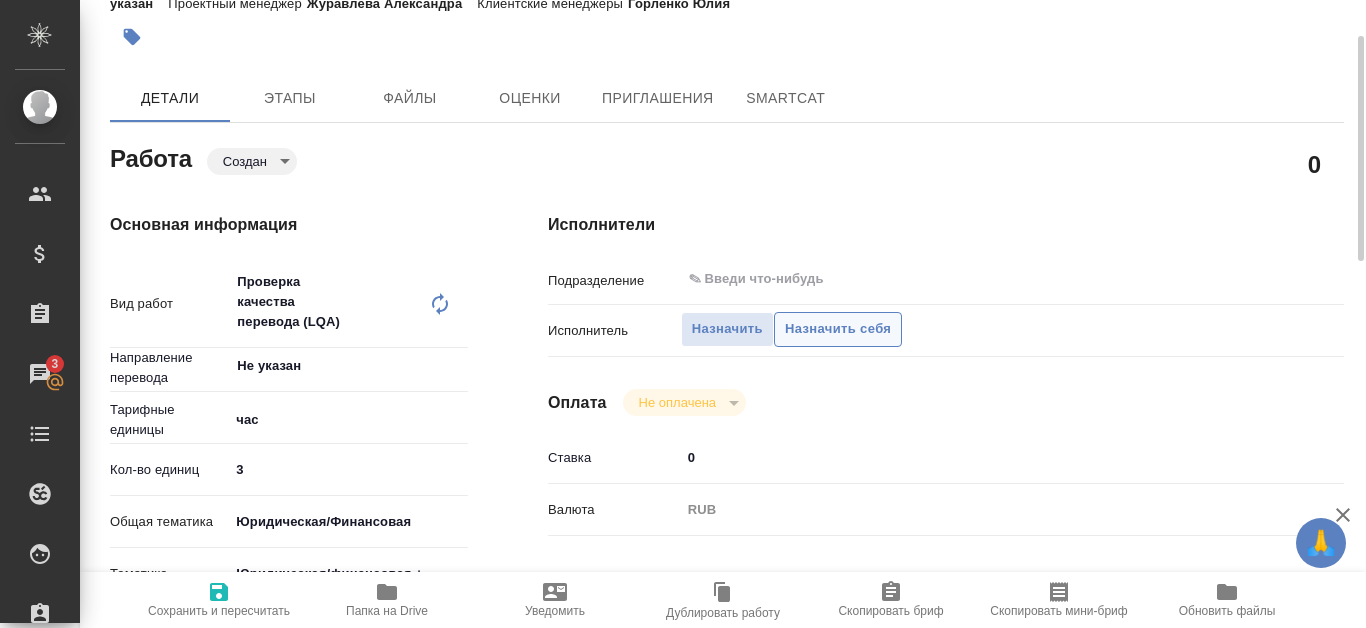 click on "Назначить себя" at bounding box center (838, 329) 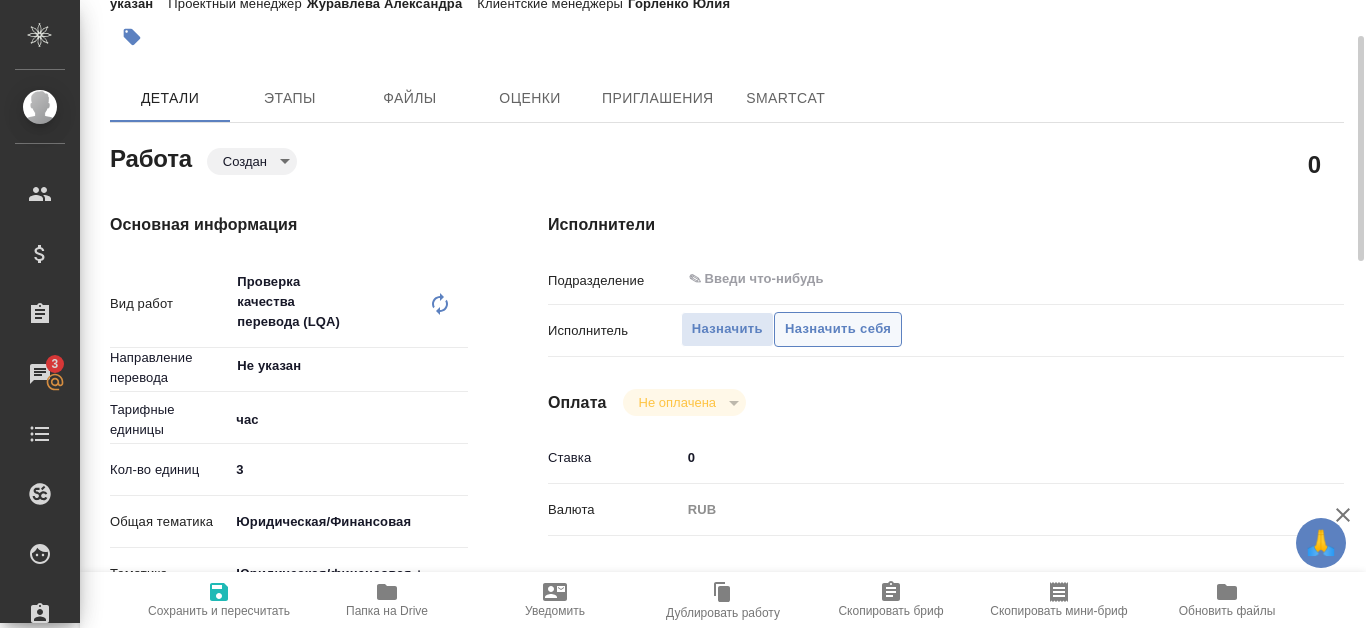 type on "x" 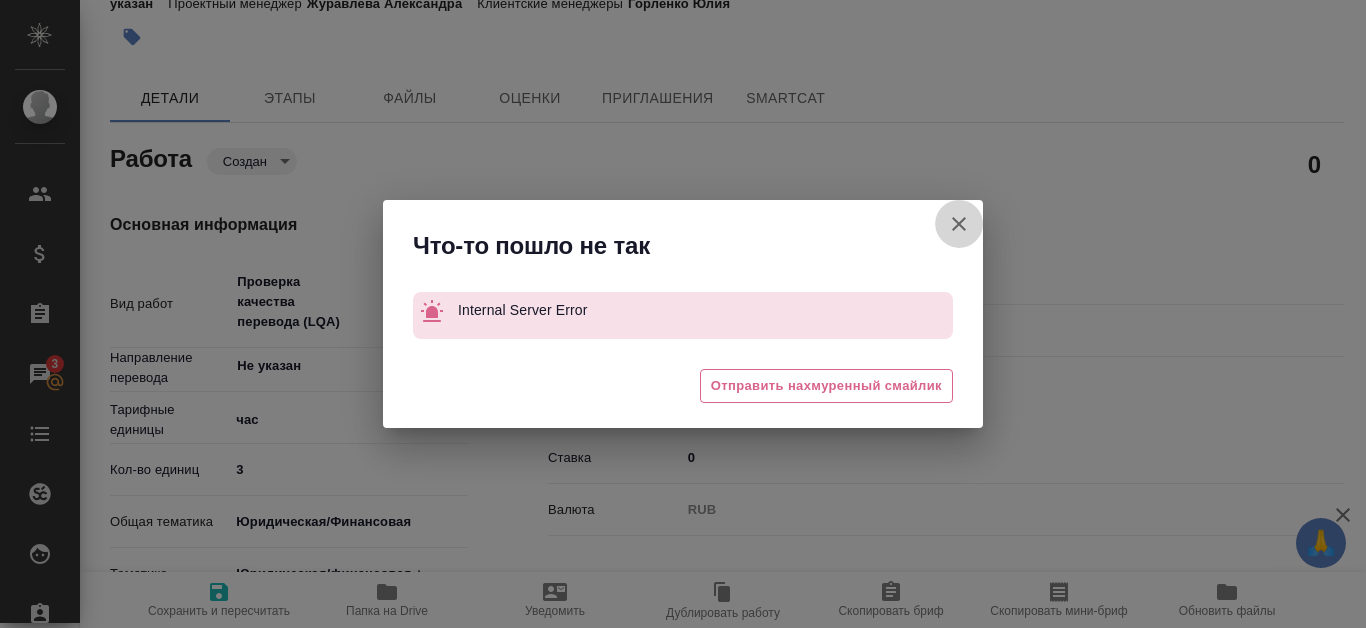 click 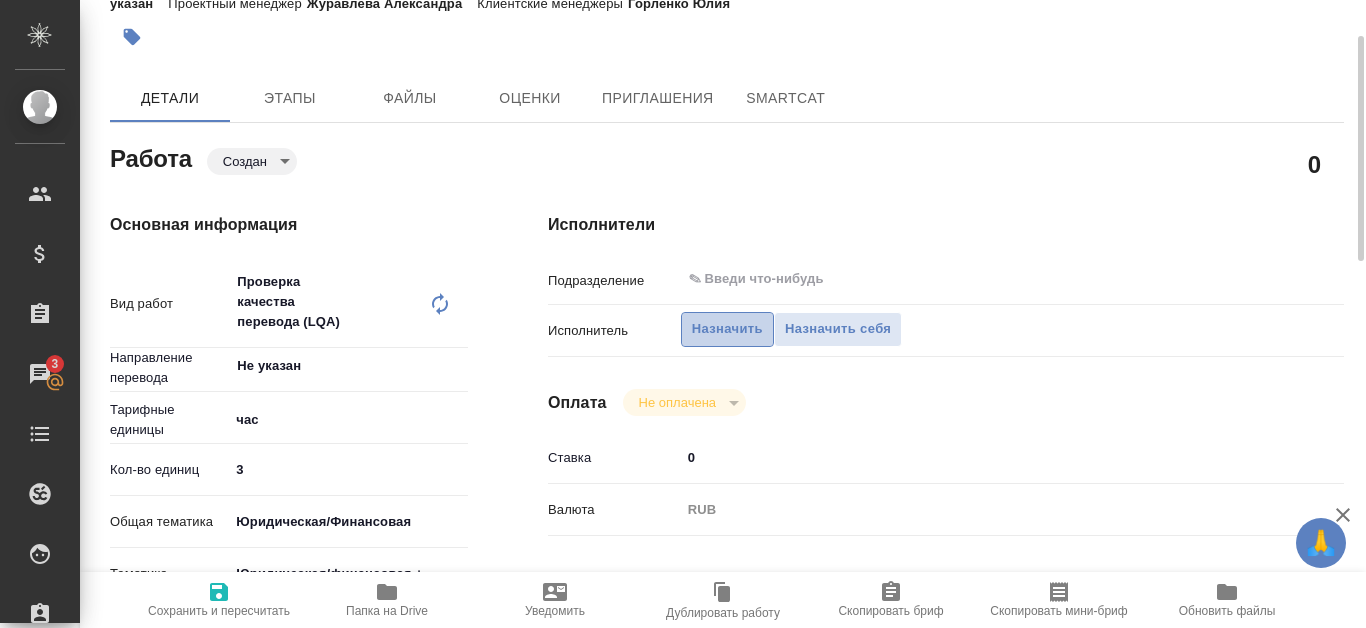 click on "Назначить" at bounding box center (727, 329) 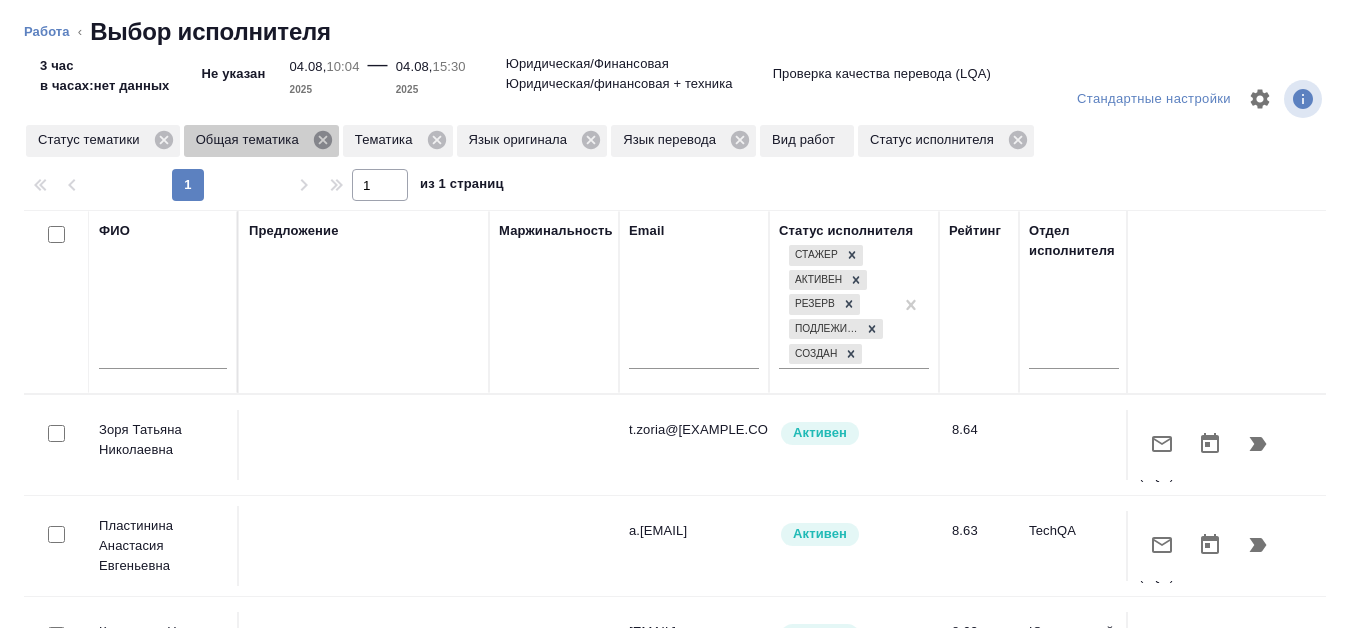 click 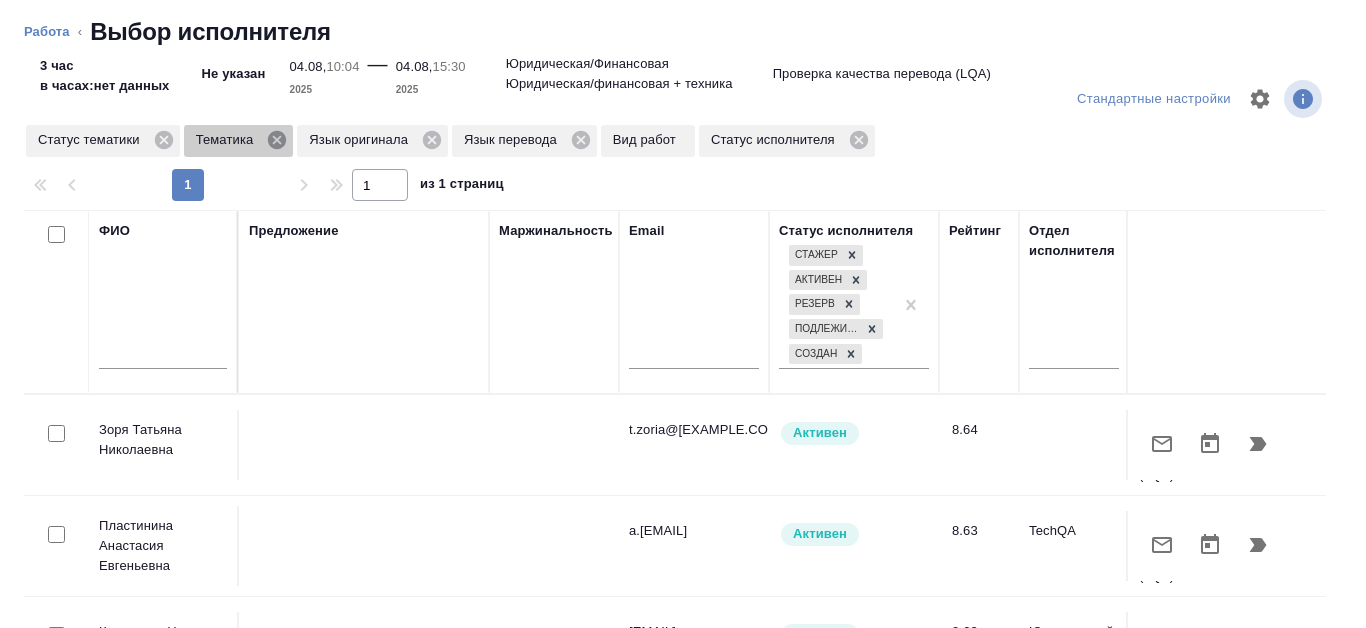 drag, startPoint x: 329, startPoint y: 139, endPoint x: 282, endPoint y: 145, distance: 47.38143 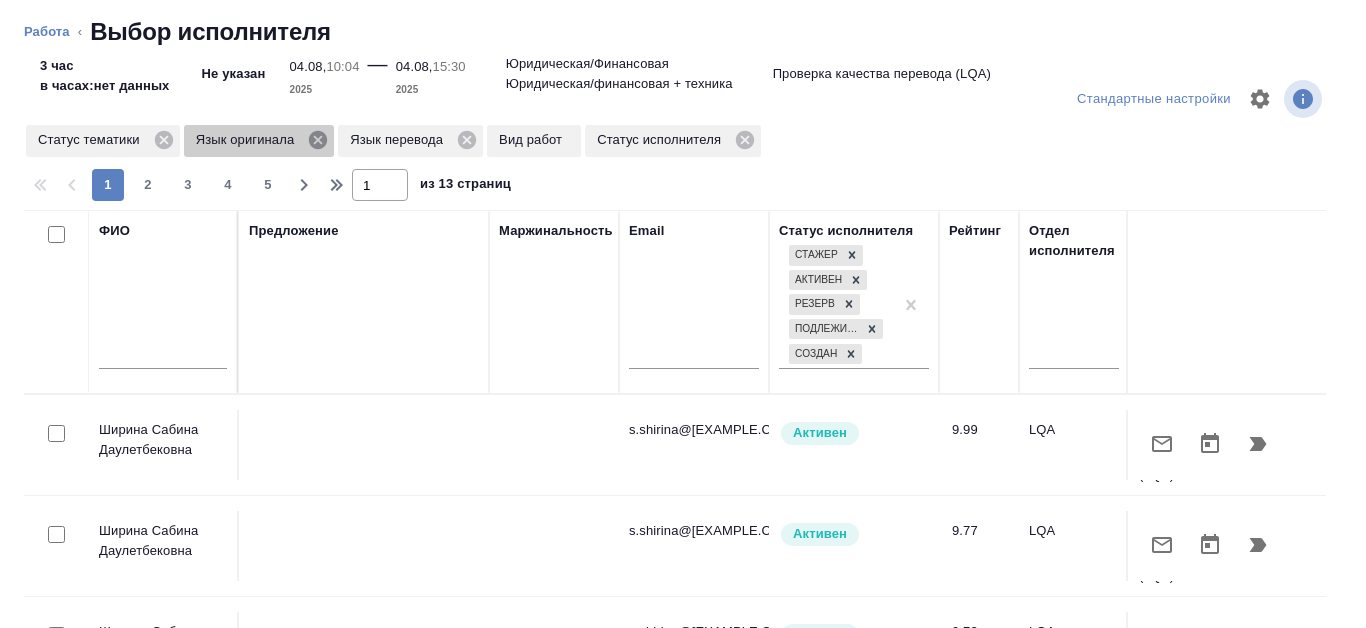 click 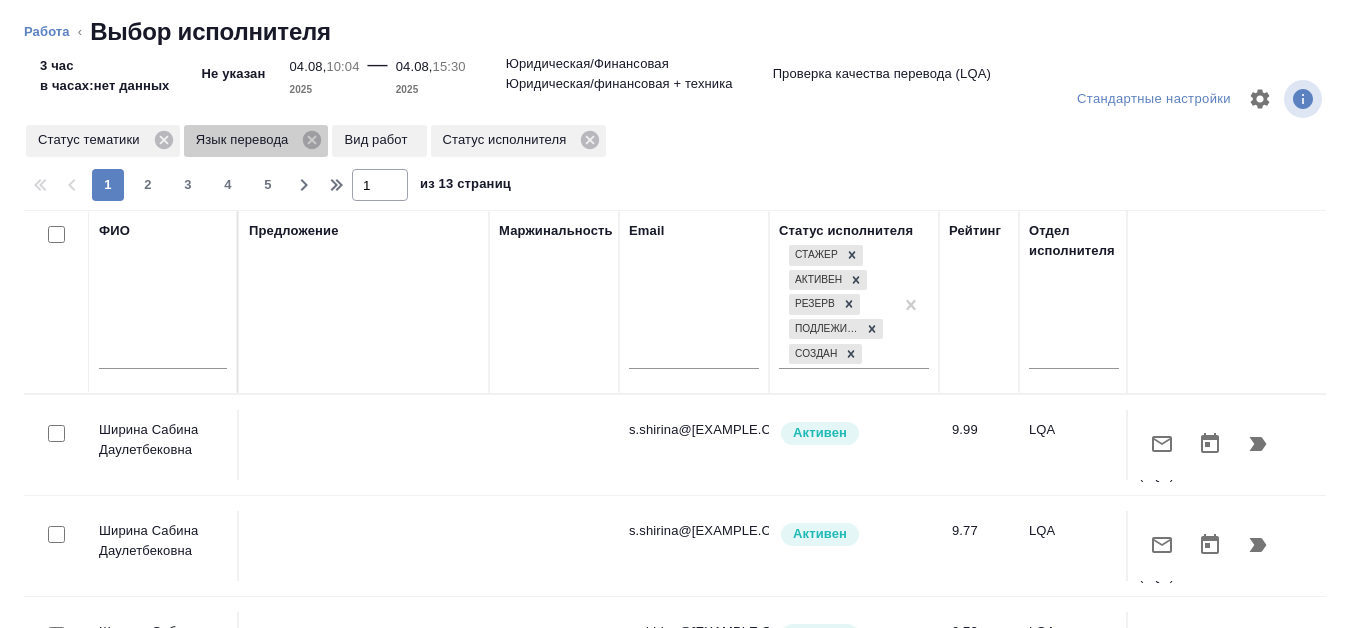 click 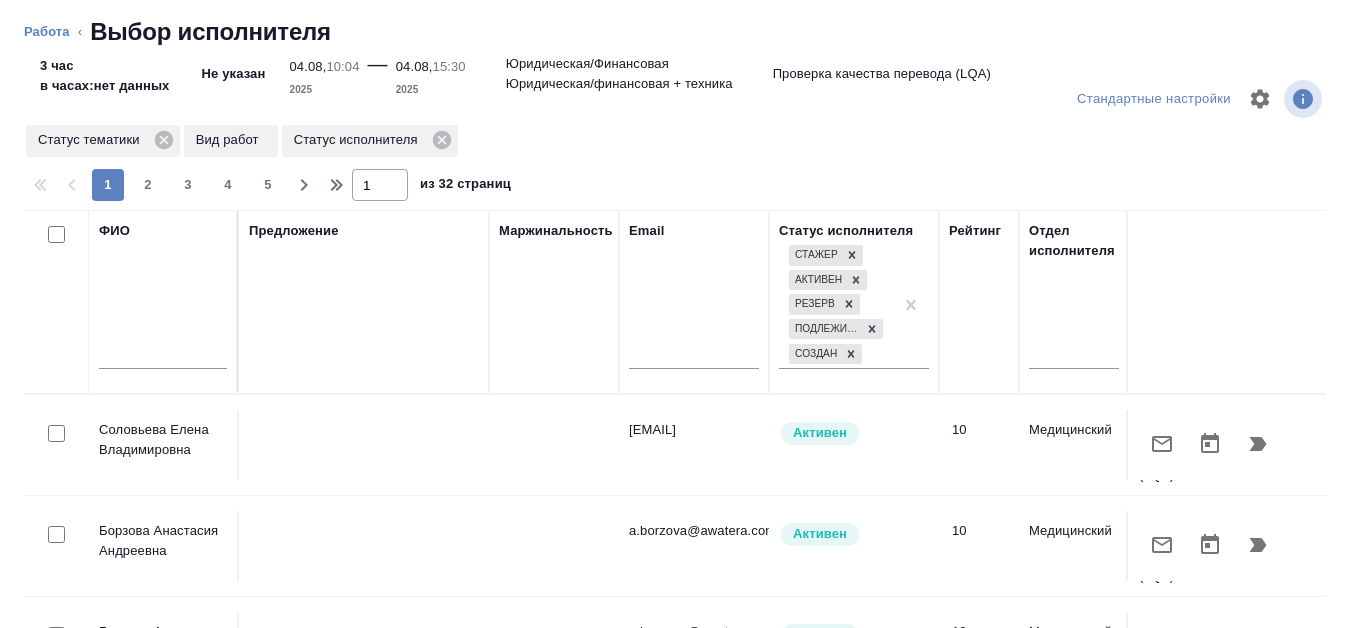 click on "Вид работ" at bounding box center [231, 140] 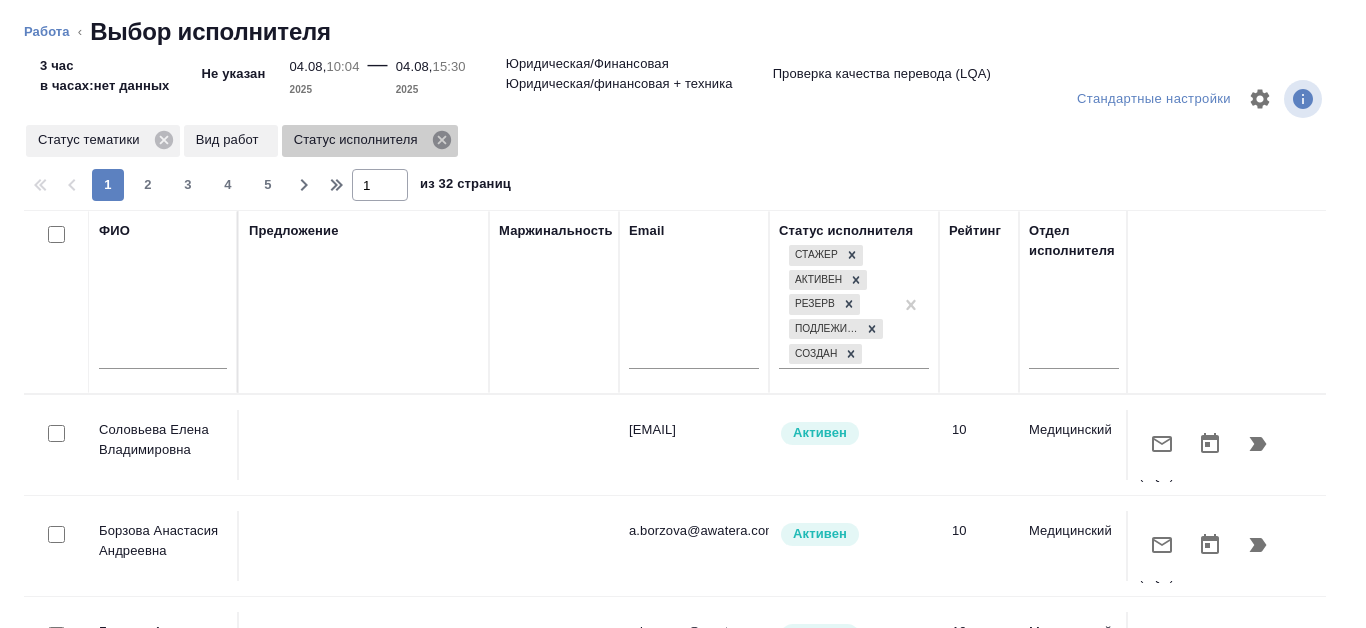 click 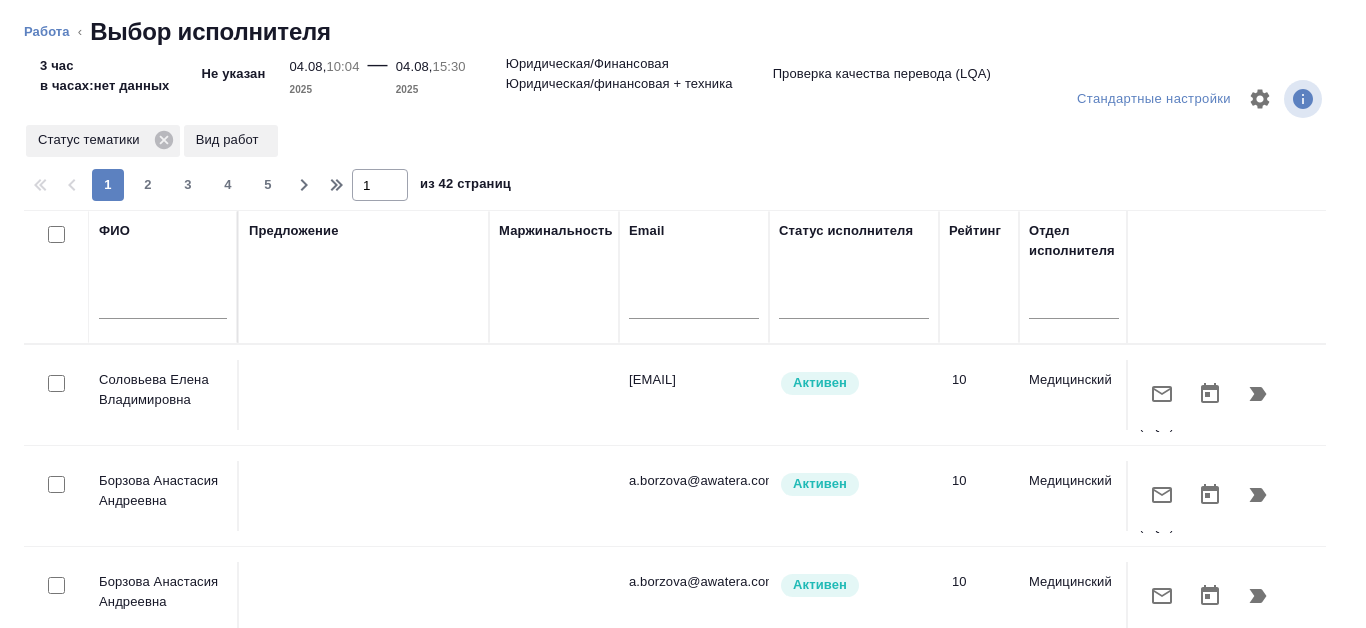 click at bounding box center [163, 306] 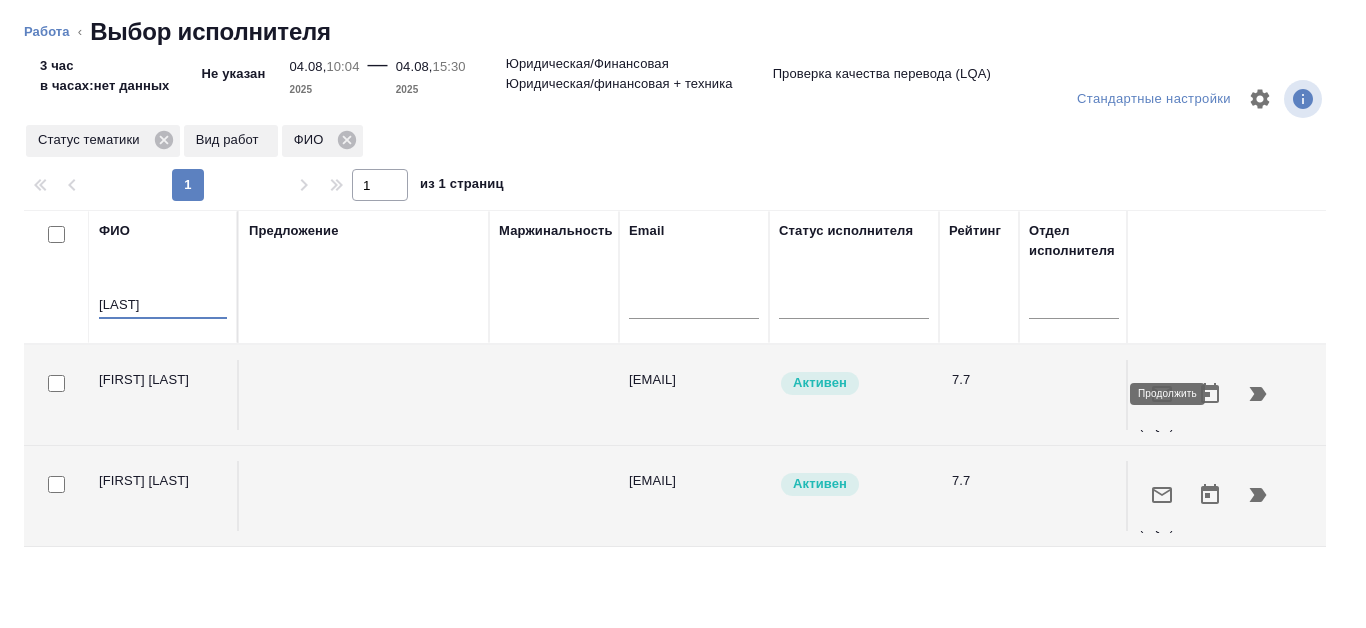 type on "Канатаева" 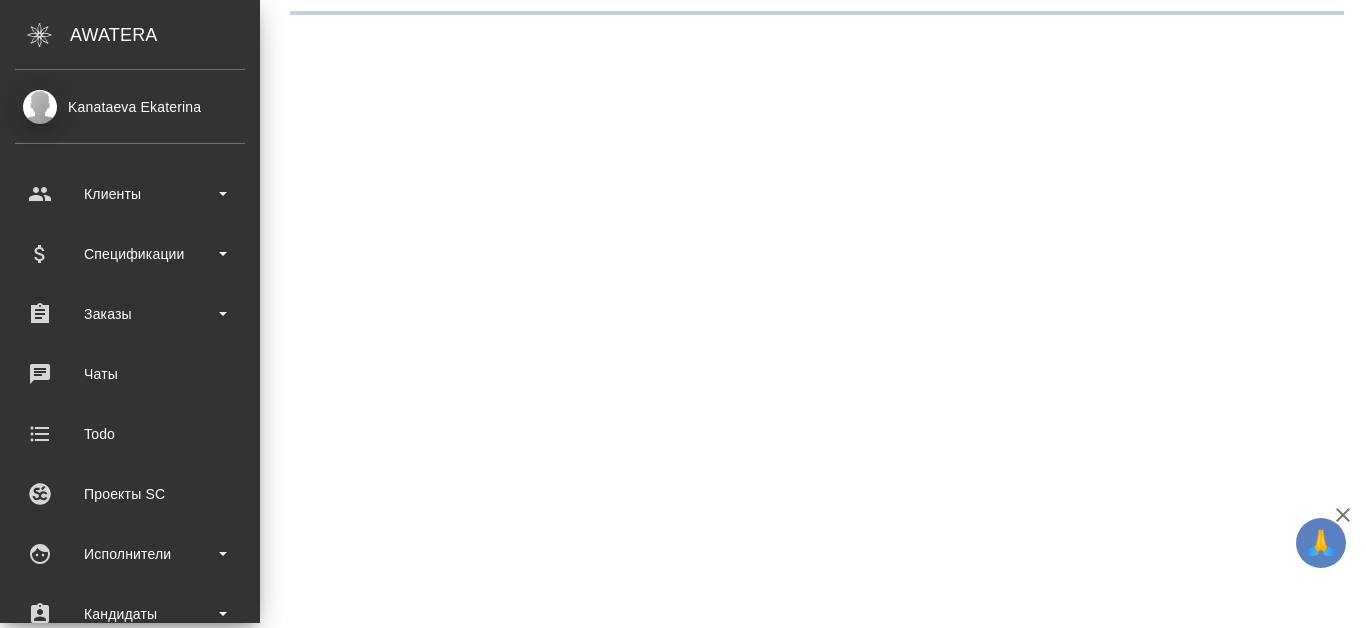 scroll, scrollTop: 0, scrollLeft: 0, axis: both 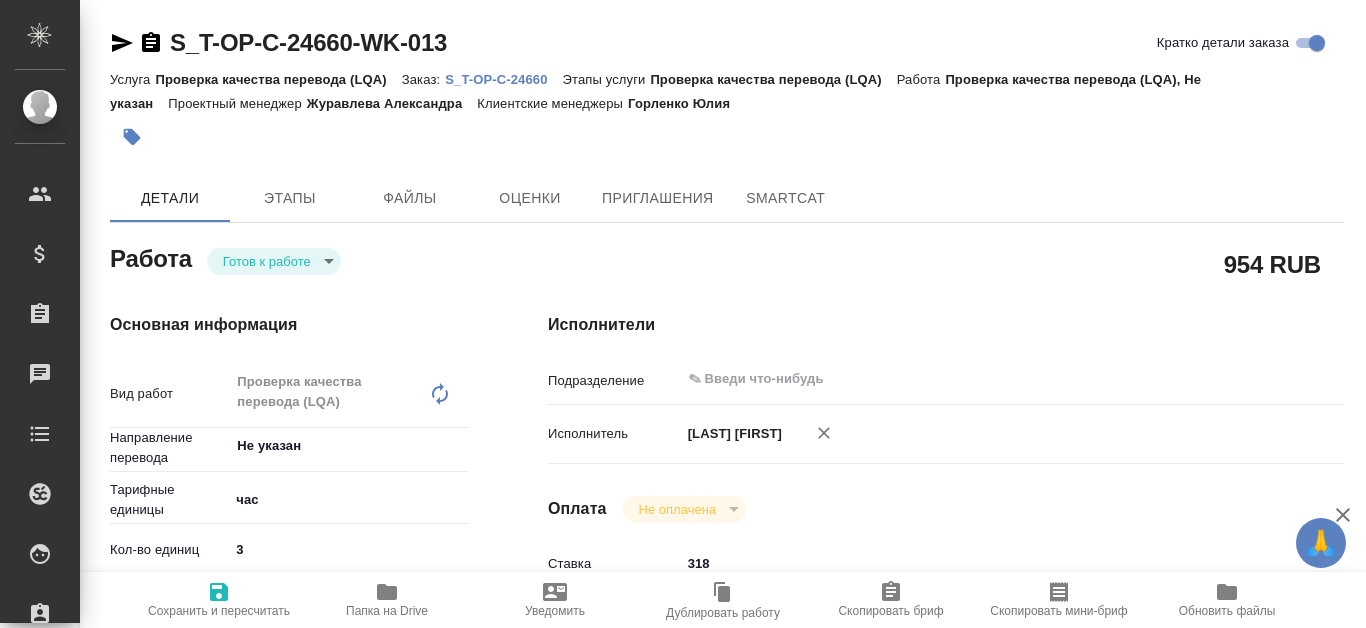 type on "x" 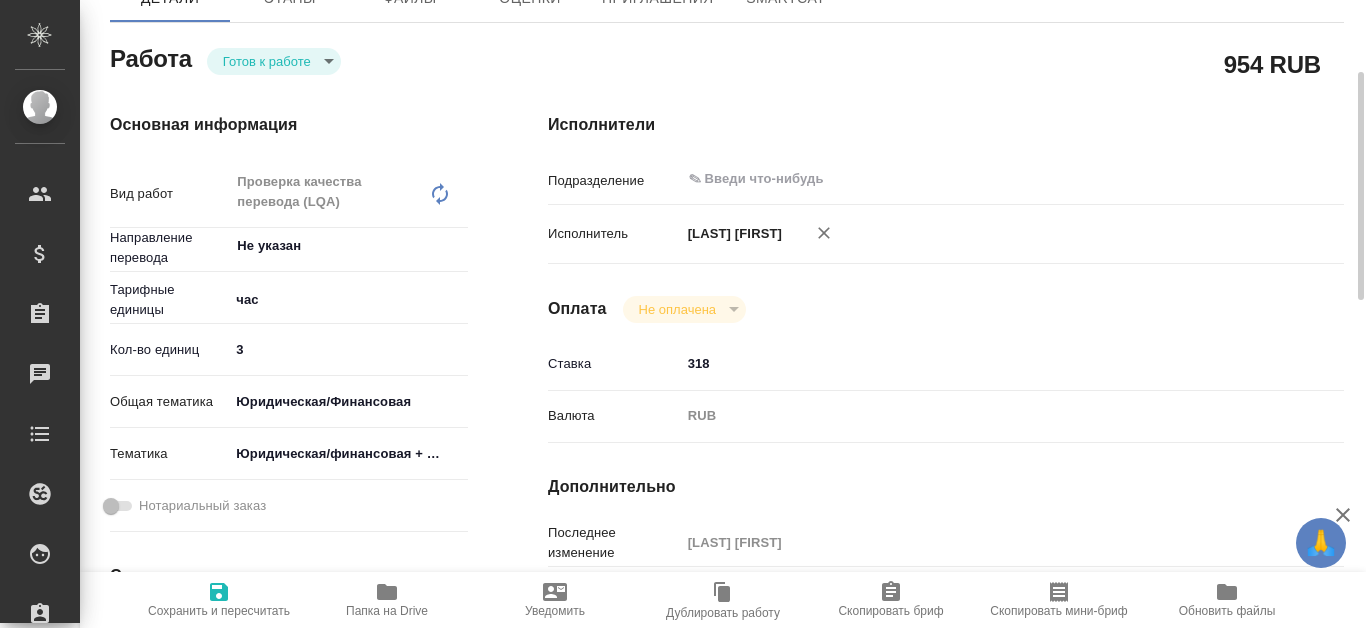 type on "x" 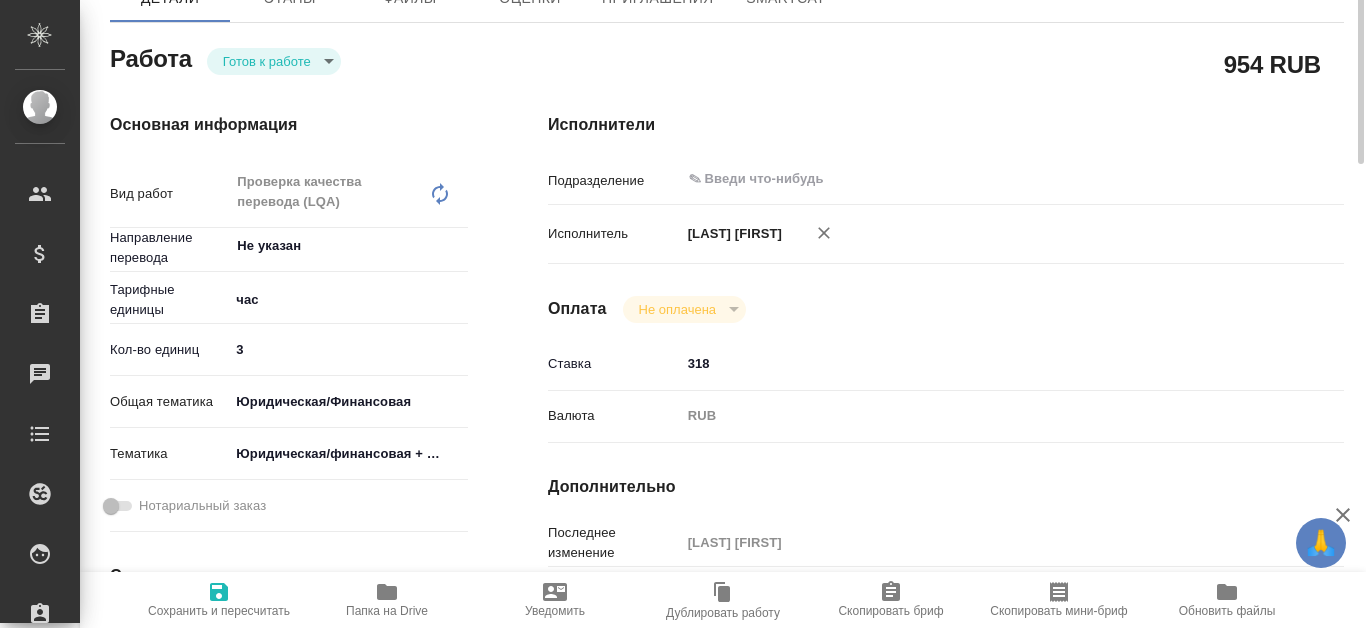 scroll, scrollTop: 0, scrollLeft: 0, axis: both 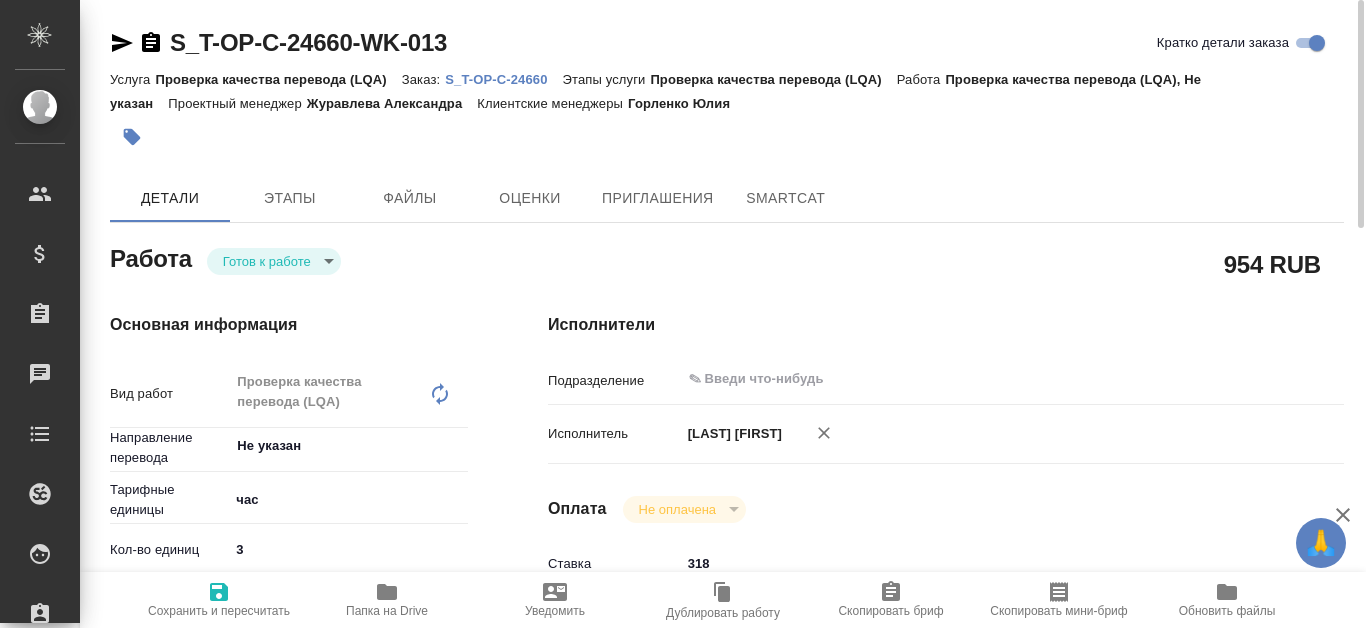 type on "x" 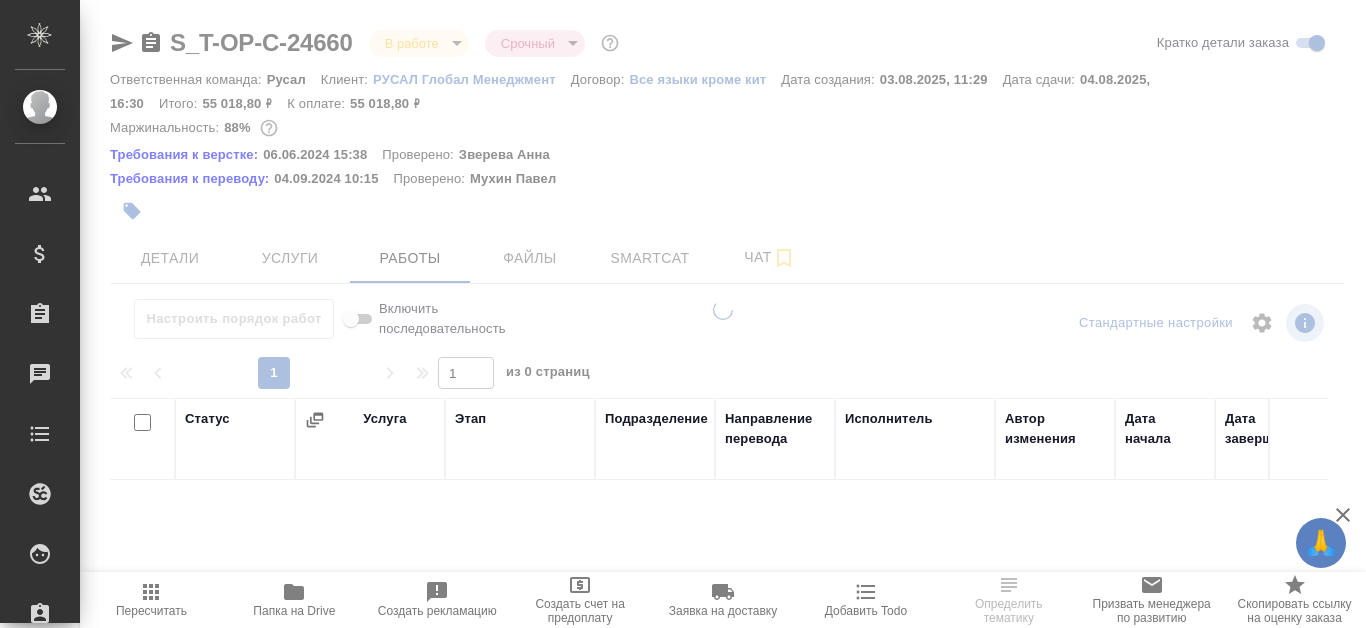 scroll, scrollTop: 0, scrollLeft: 0, axis: both 